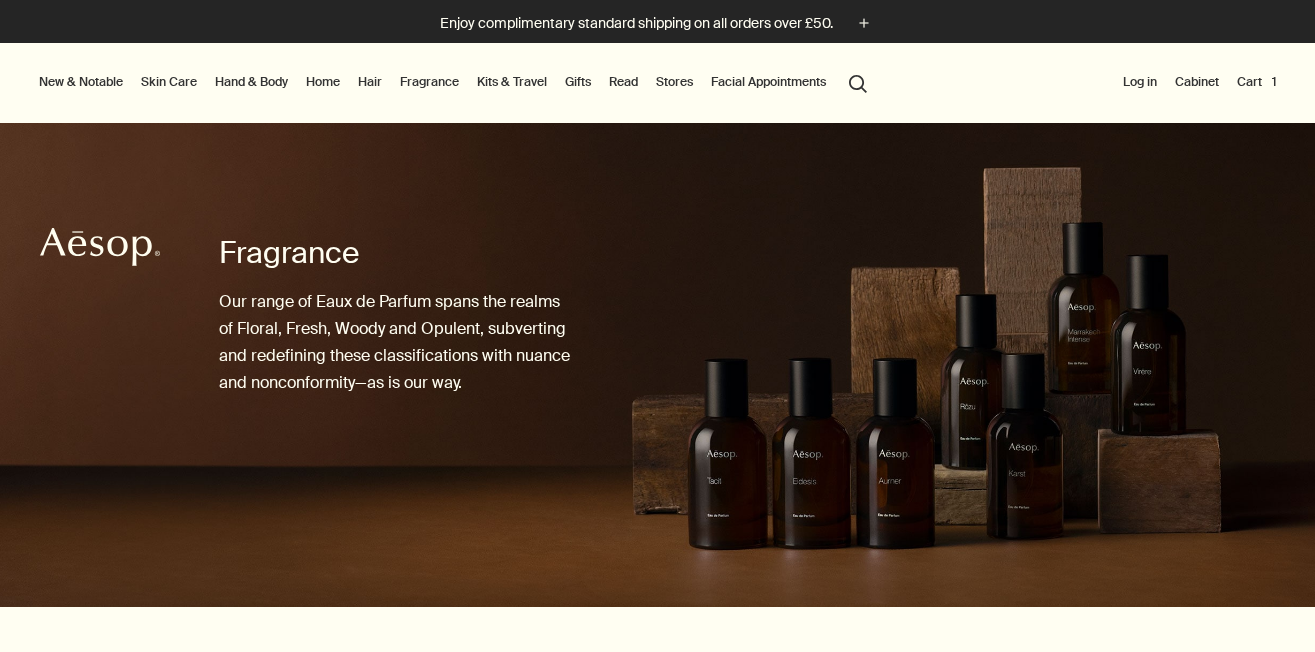 scroll, scrollTop: 0, scrollLeft: 0, axis: both 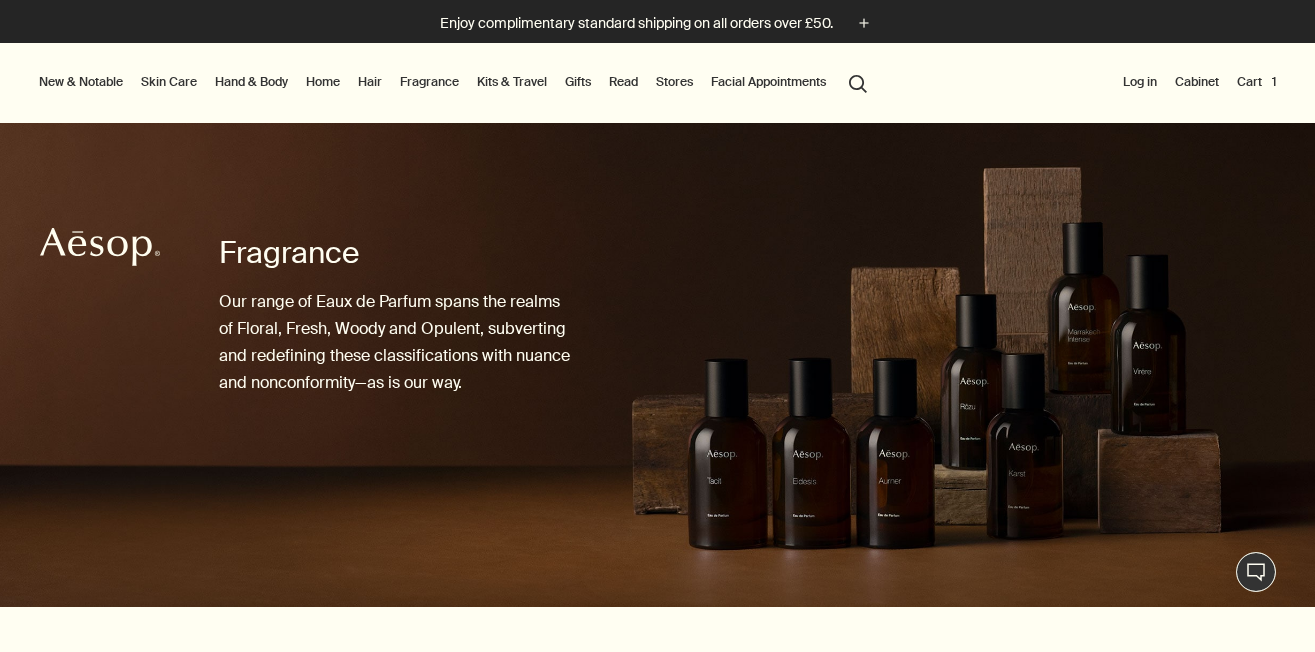click on "Hand & Body" at bounding box center [251, 82] 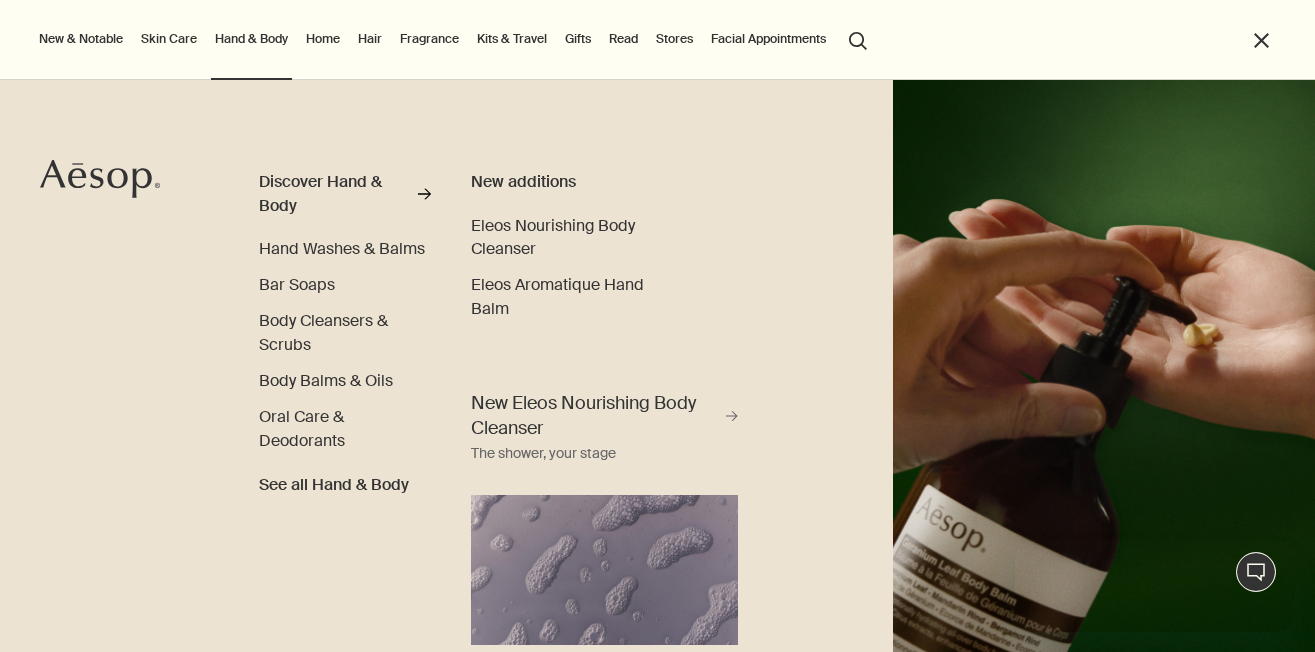 scroll, scrollTop: 0, scrollLeft: 0, axis: both 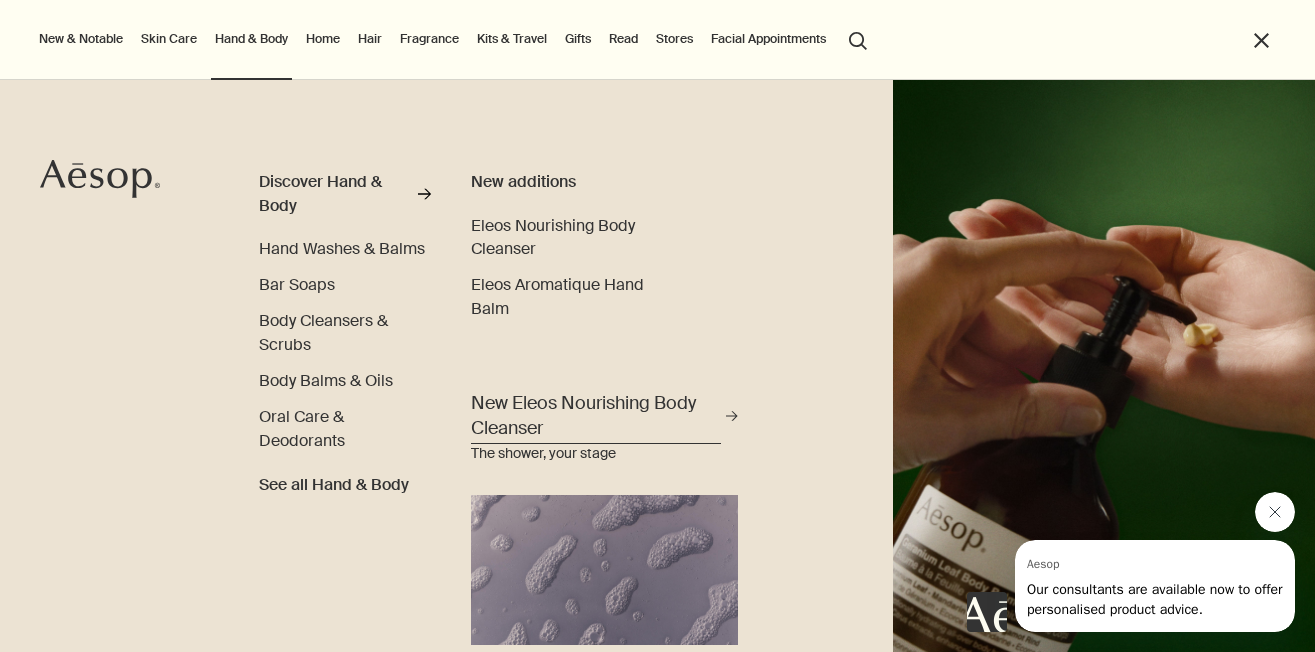 click on "New Eleos Nourishing Body Cleanser" at bounding box center [596, 416] 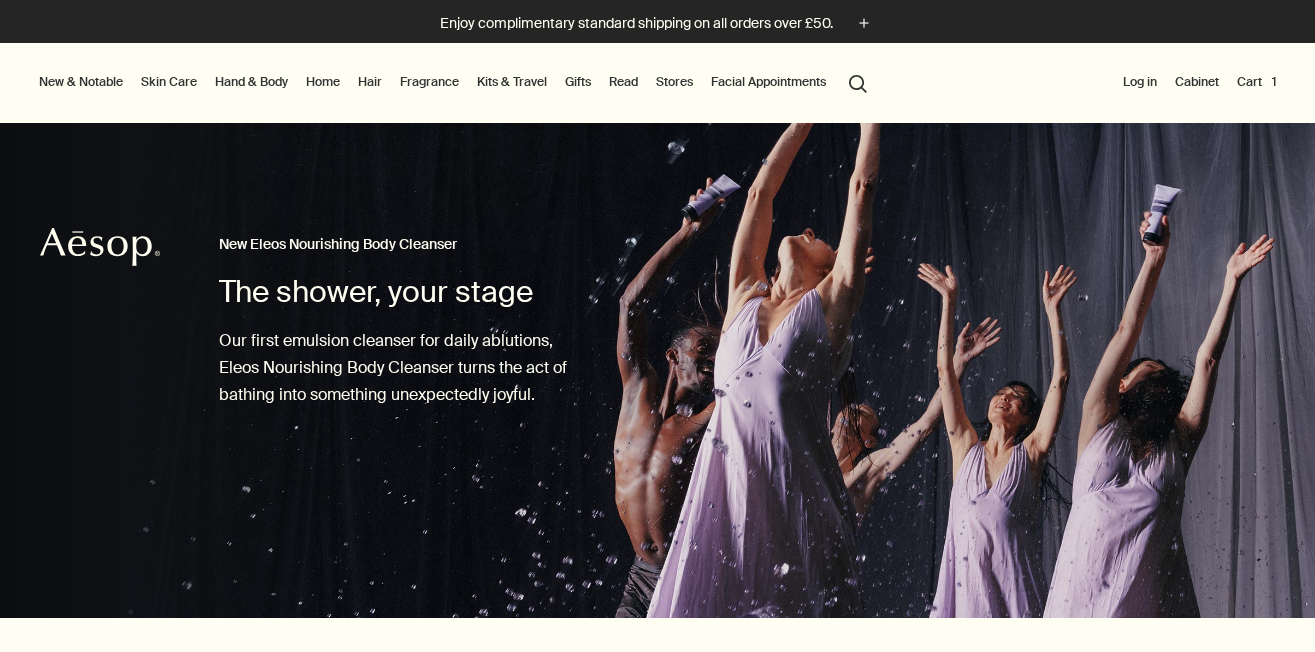 scroll, scrollTop: 0, scrollLeft: 0, axis: both 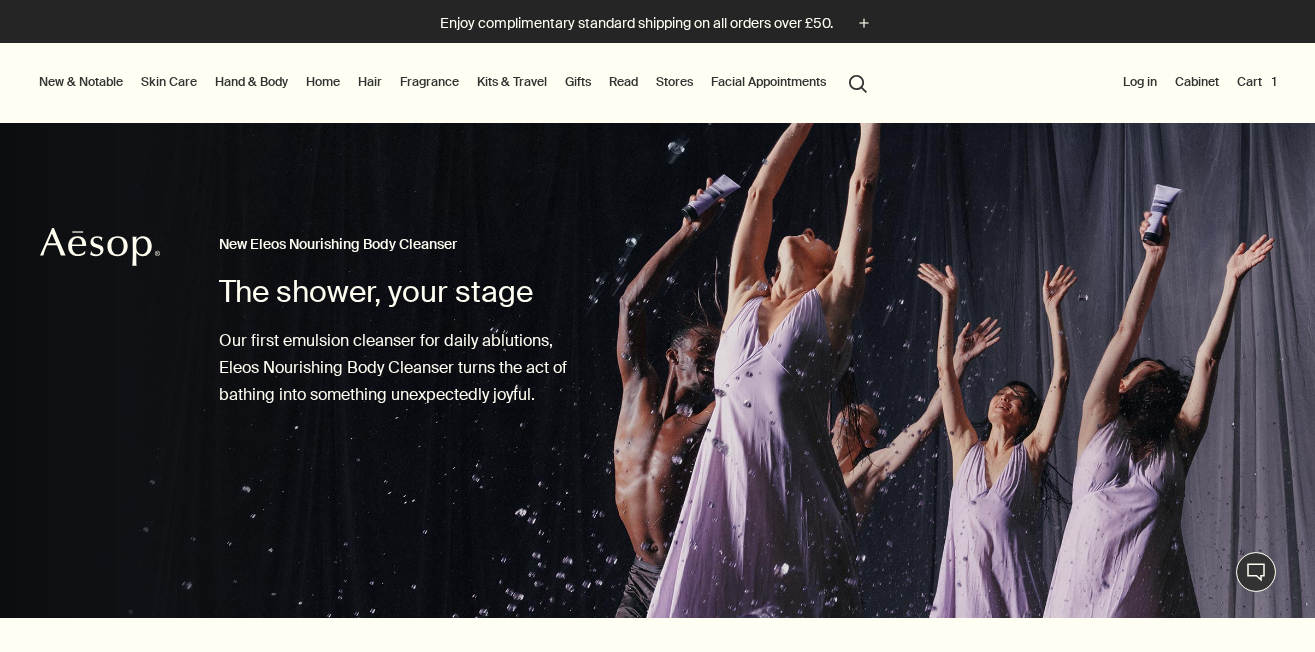 click on "Hand & Body" at bounding box center [251, 82] 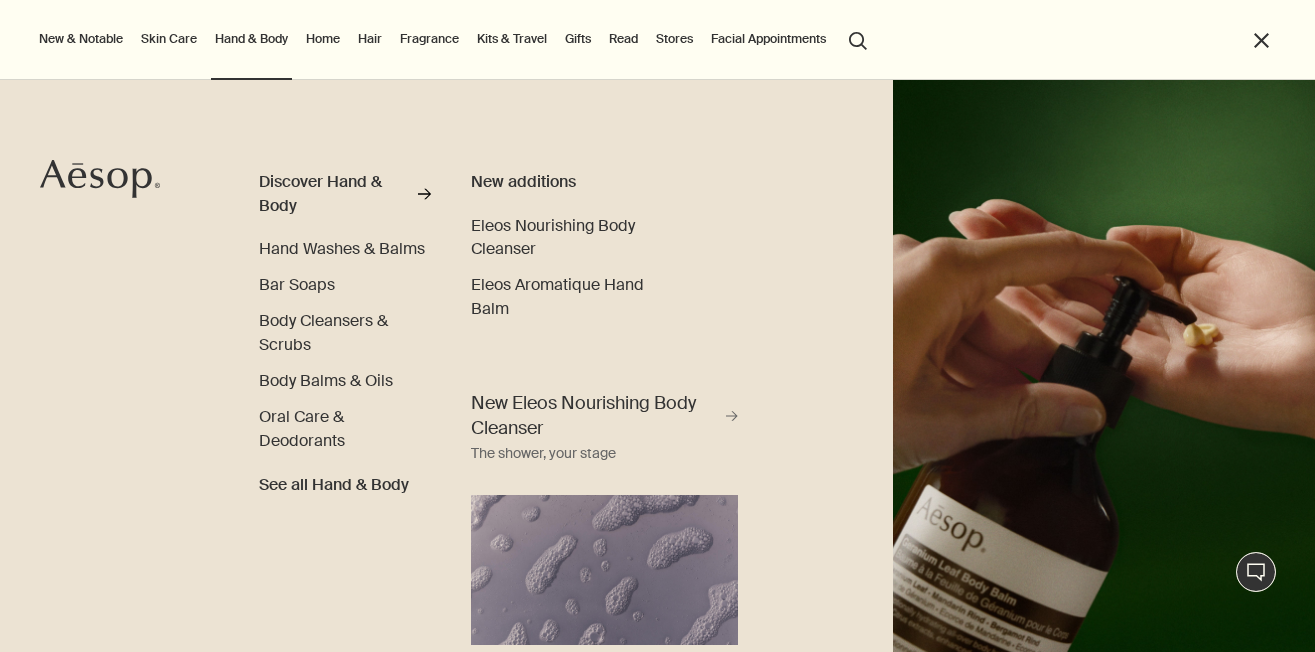 click on "Skin Care" at bounding box center (169, 39) 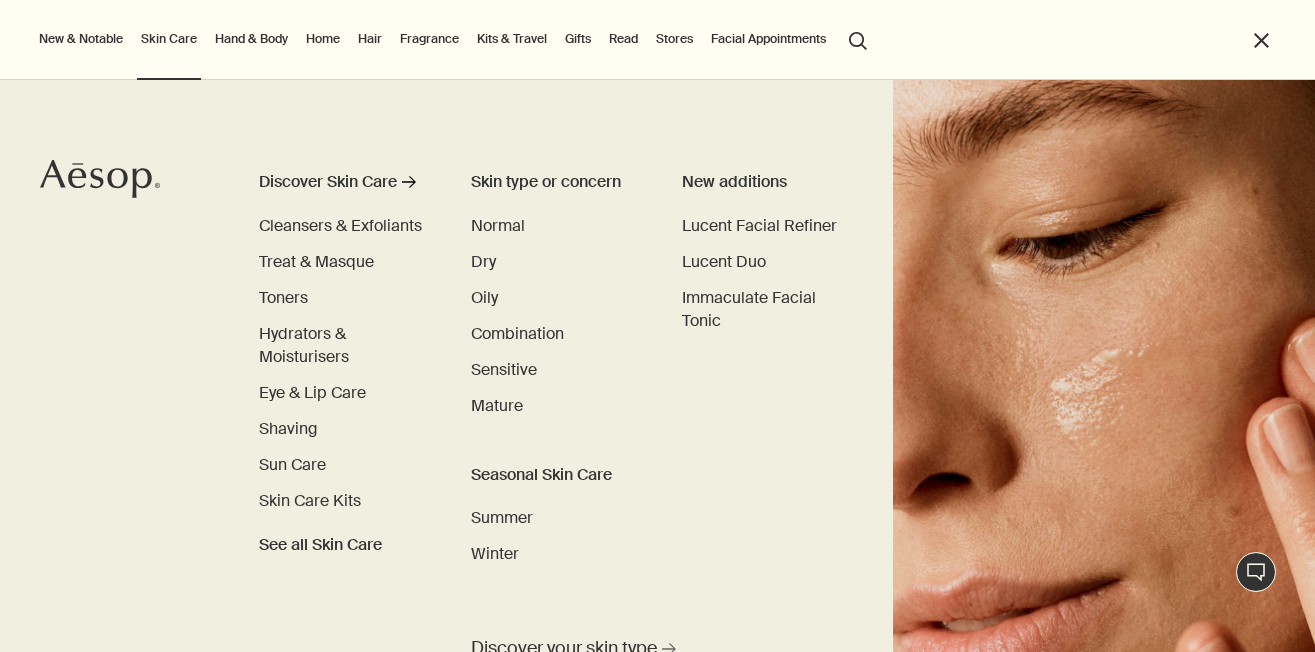 click on "Hand & Body" at bounding box center (251, 39) 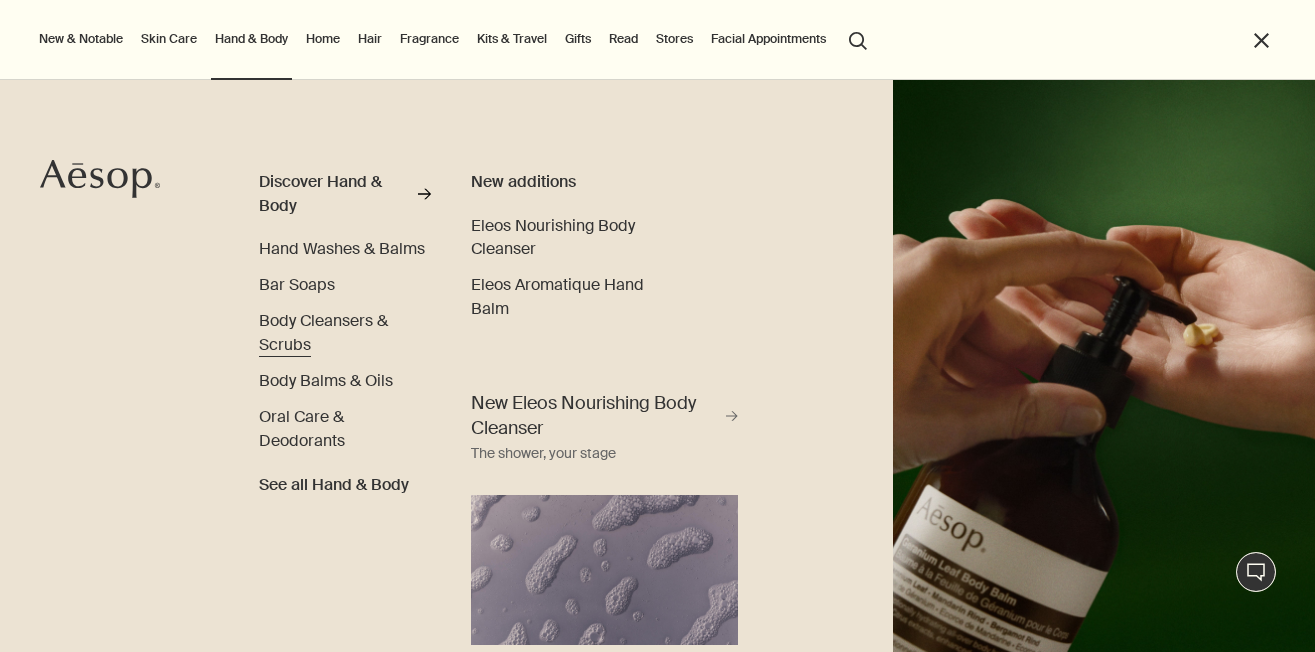 click on "Body Cleansers & Scrubs" at bounding box center [345, 332] 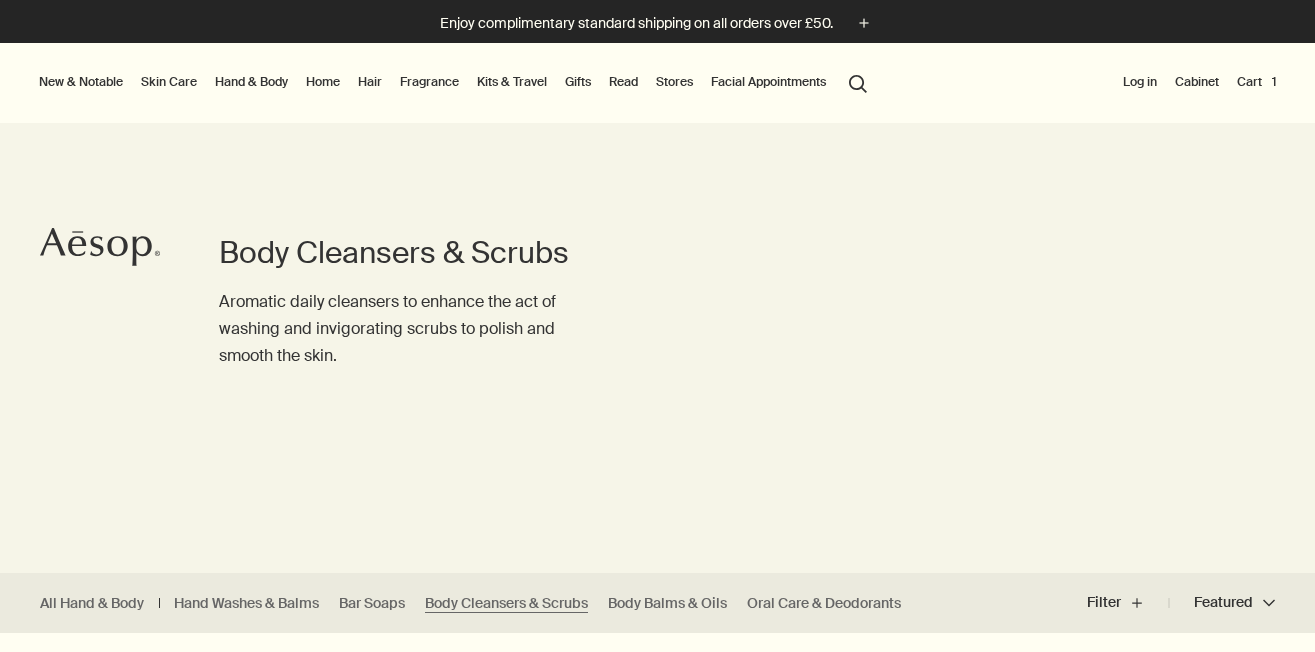 scroll, scrollTop: 0, scrollLeft: 0, axis: both 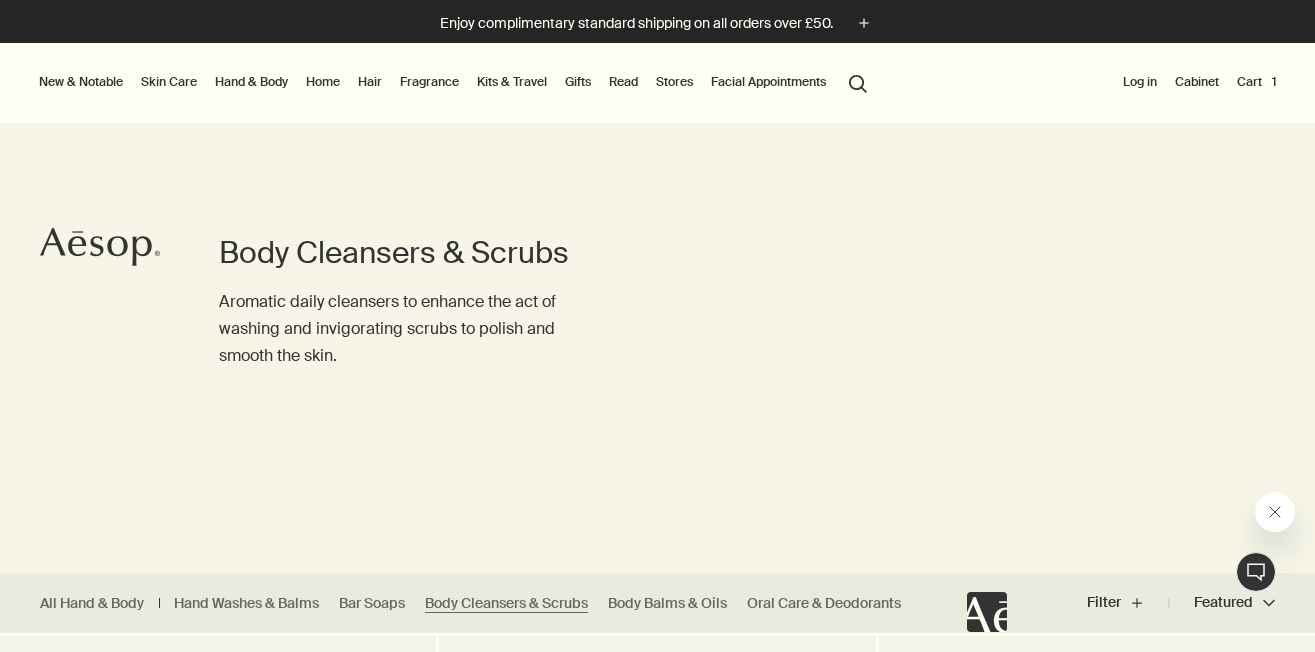 click on "Aesop" 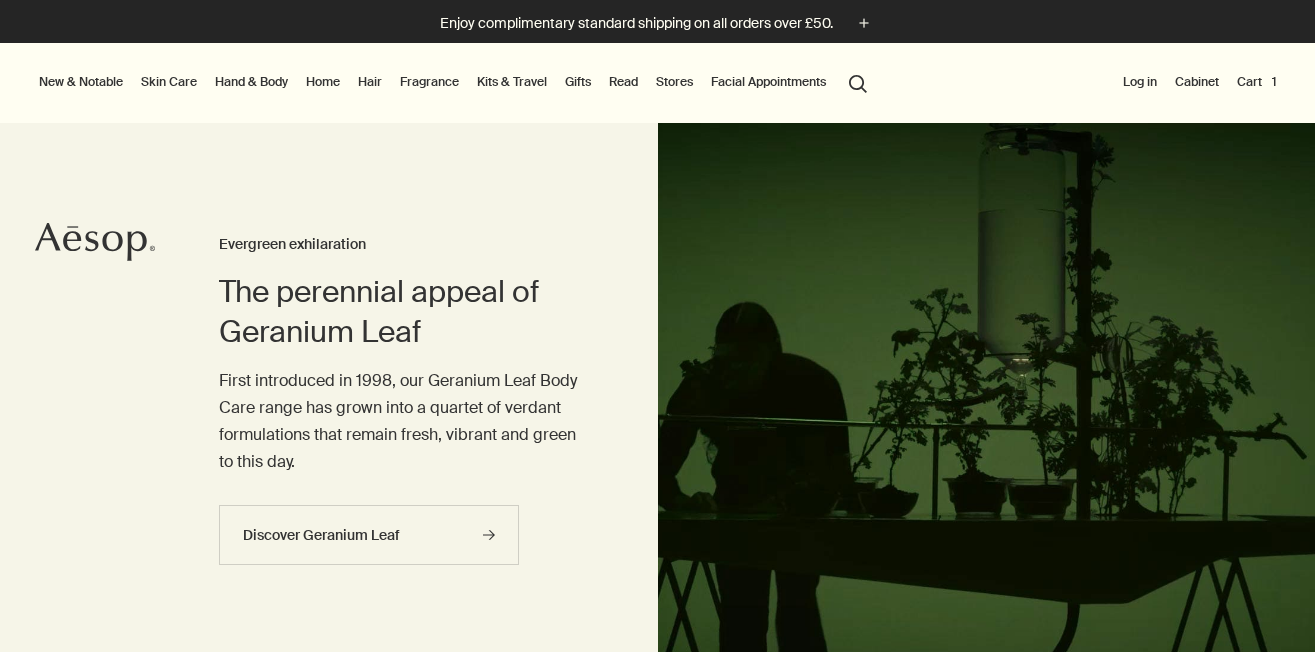 scroll, scrollTop: 0, scrollLeft: 0, axis: both 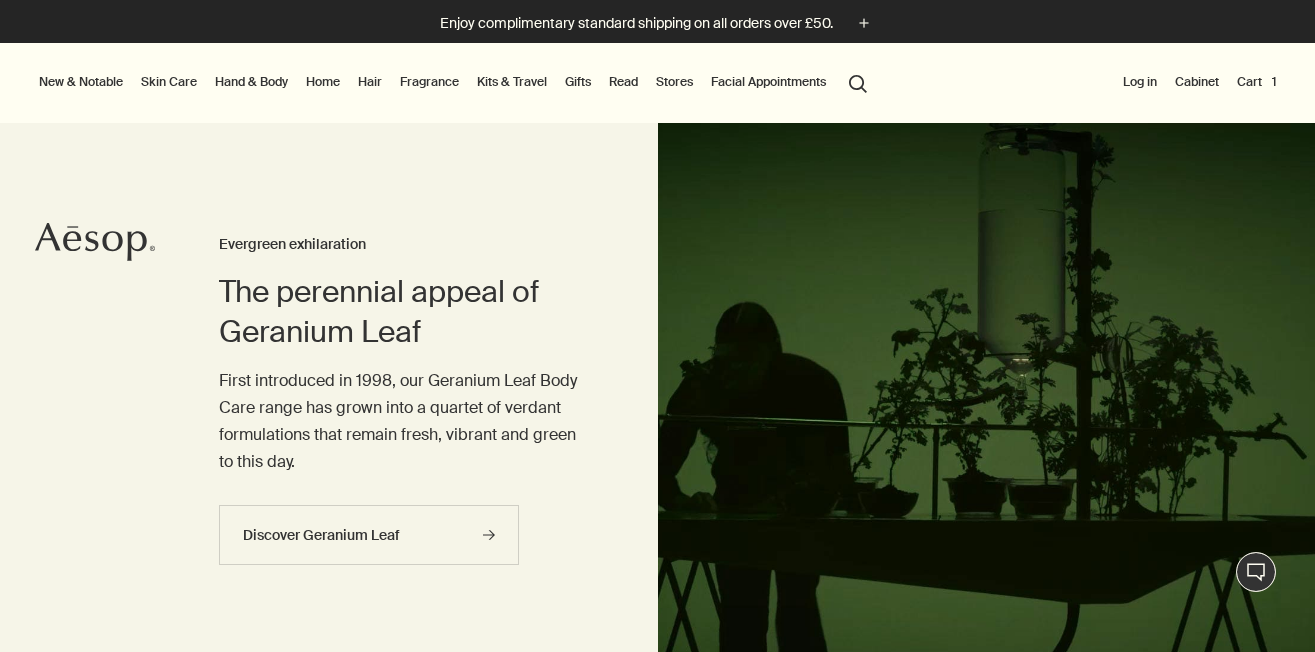 click on "Stores" at bounding box center [674, 82] 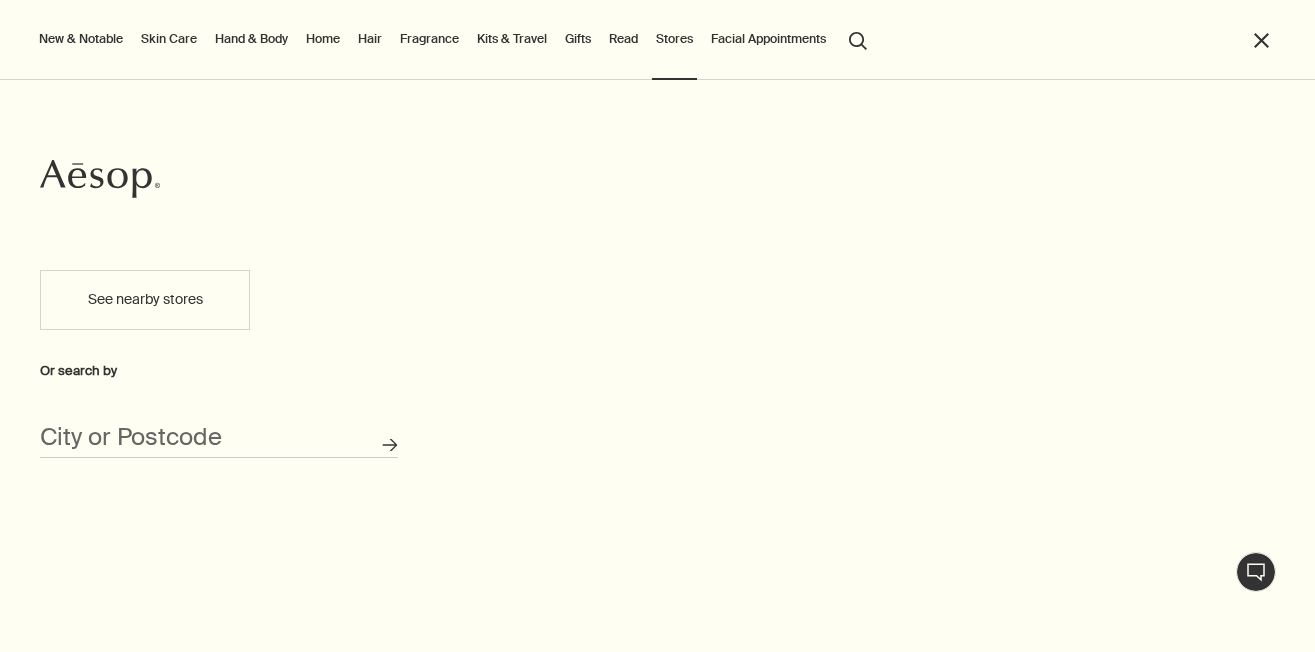 click on "City or Postcode" at bounding box center [219, 430] 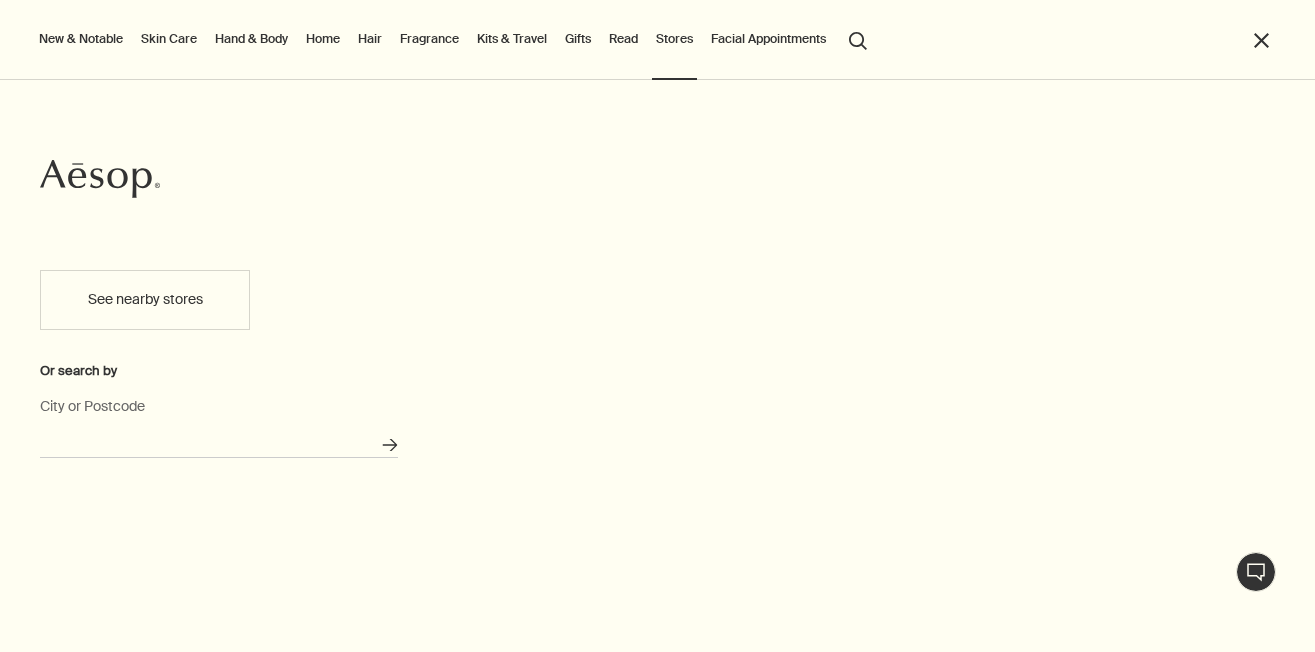 click on "City or Postcode" at bounding box center [219, 442] 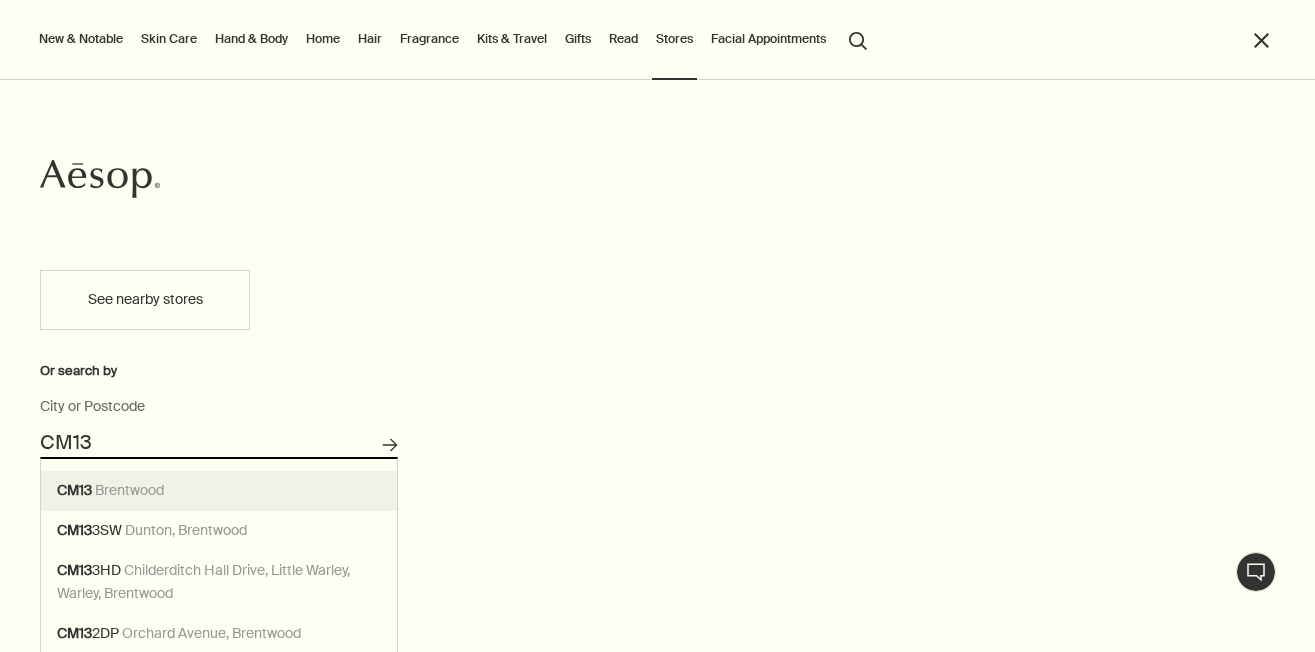 type on "Brentwood CM13" 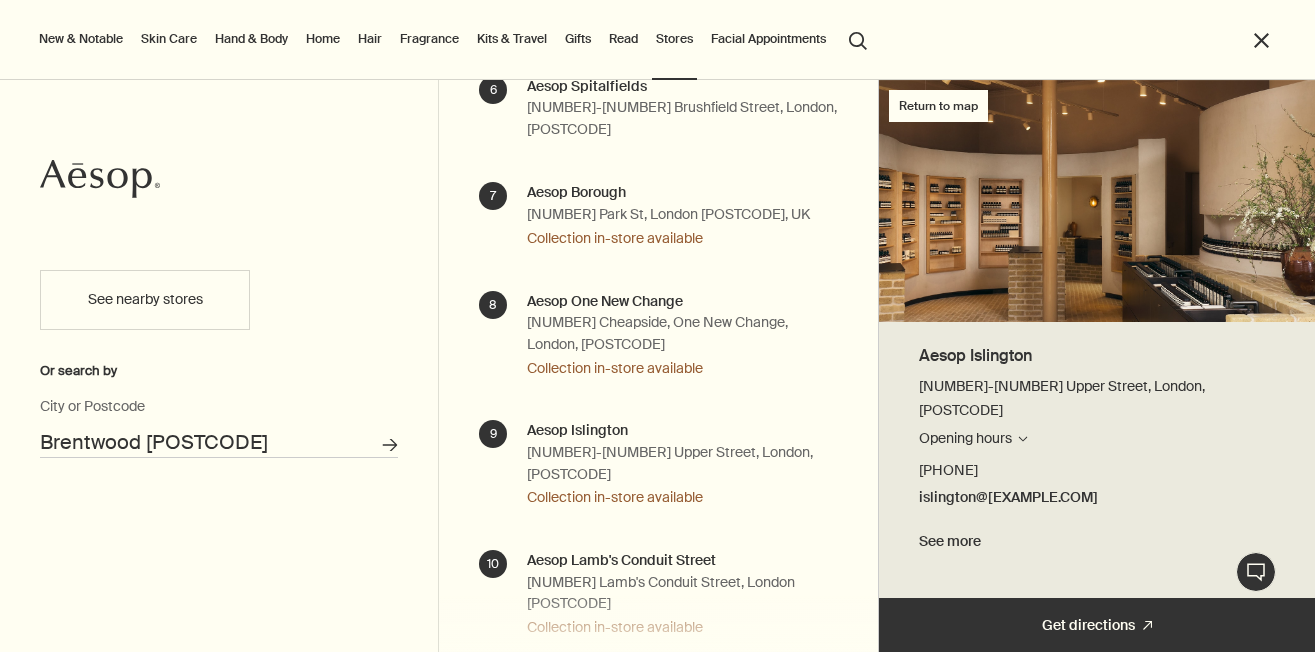 scroll, scrollTop: 925, scrollLeft: 0, axis: vertical 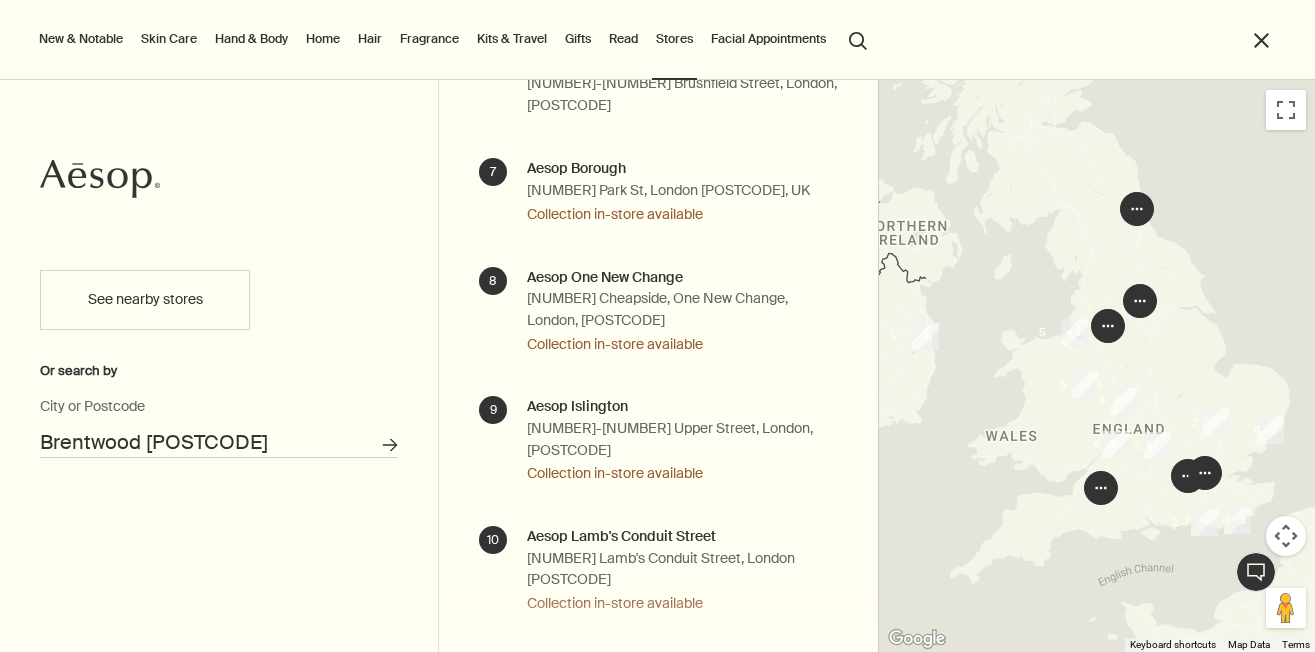 click on "search Search" at bounding box center (858, 39) 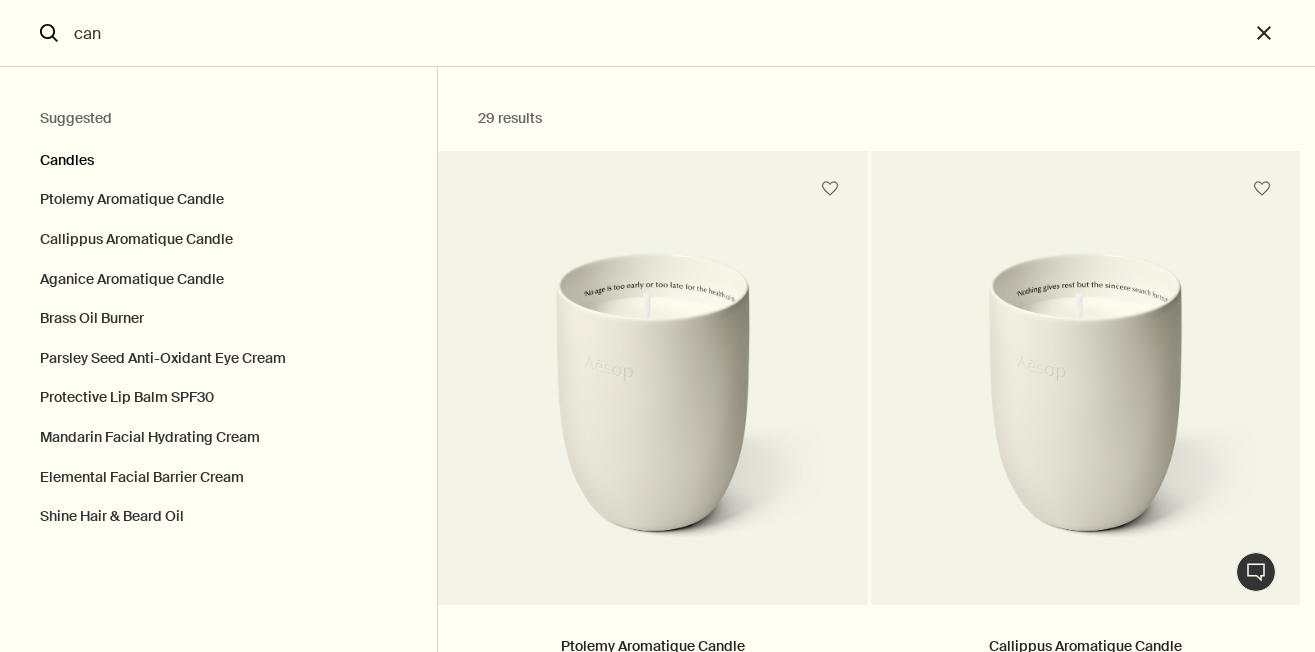 click on "Candles" at bounding box center (218, 156) 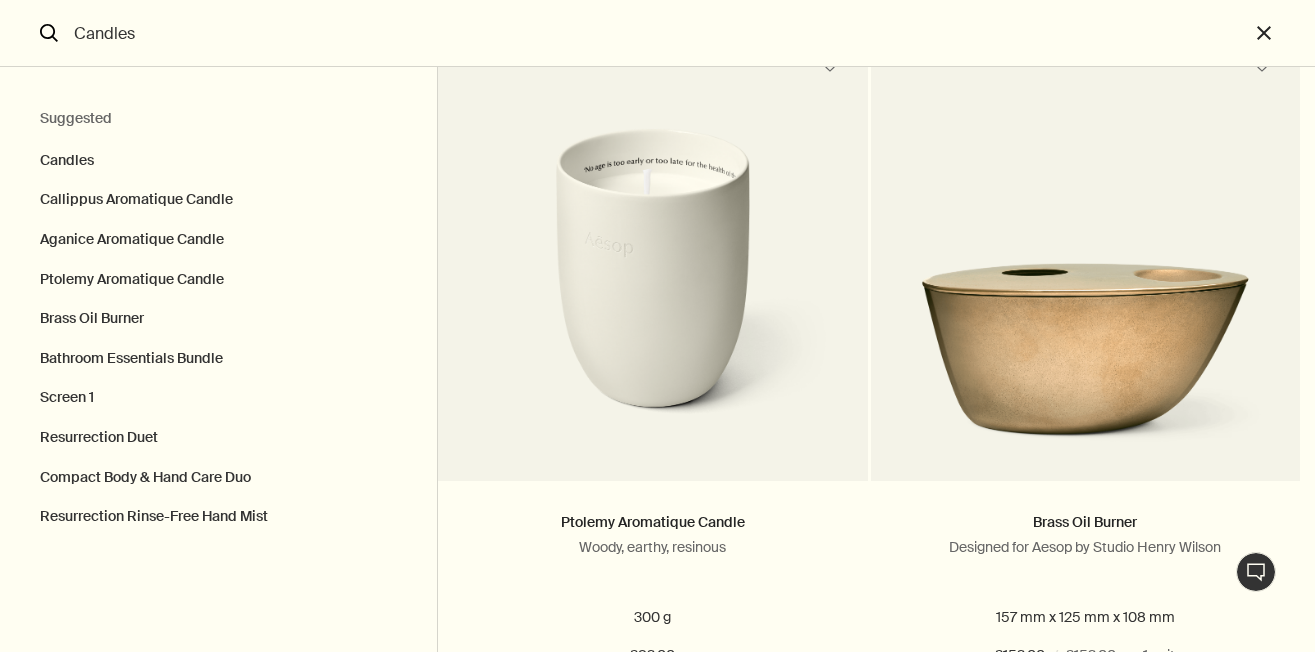 scroll, scrollTop: 865, scrollLeft: 0, axis: vertical 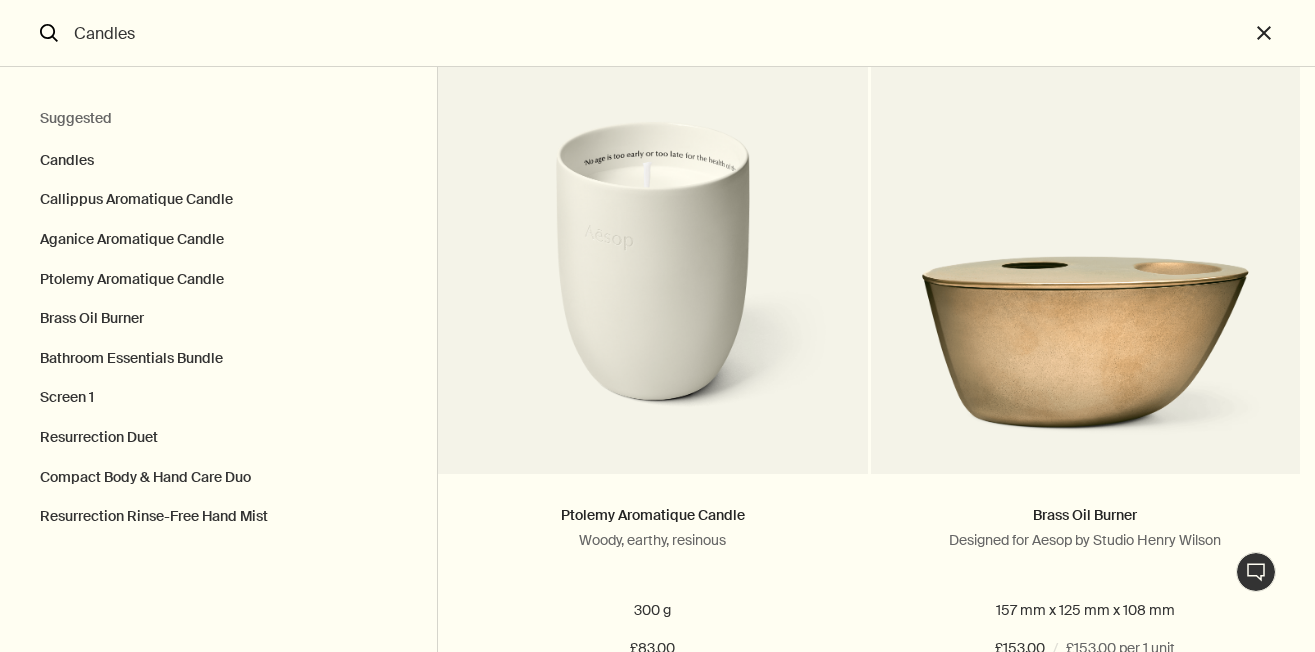 click on "Candles" at bounding box center [657, 33] 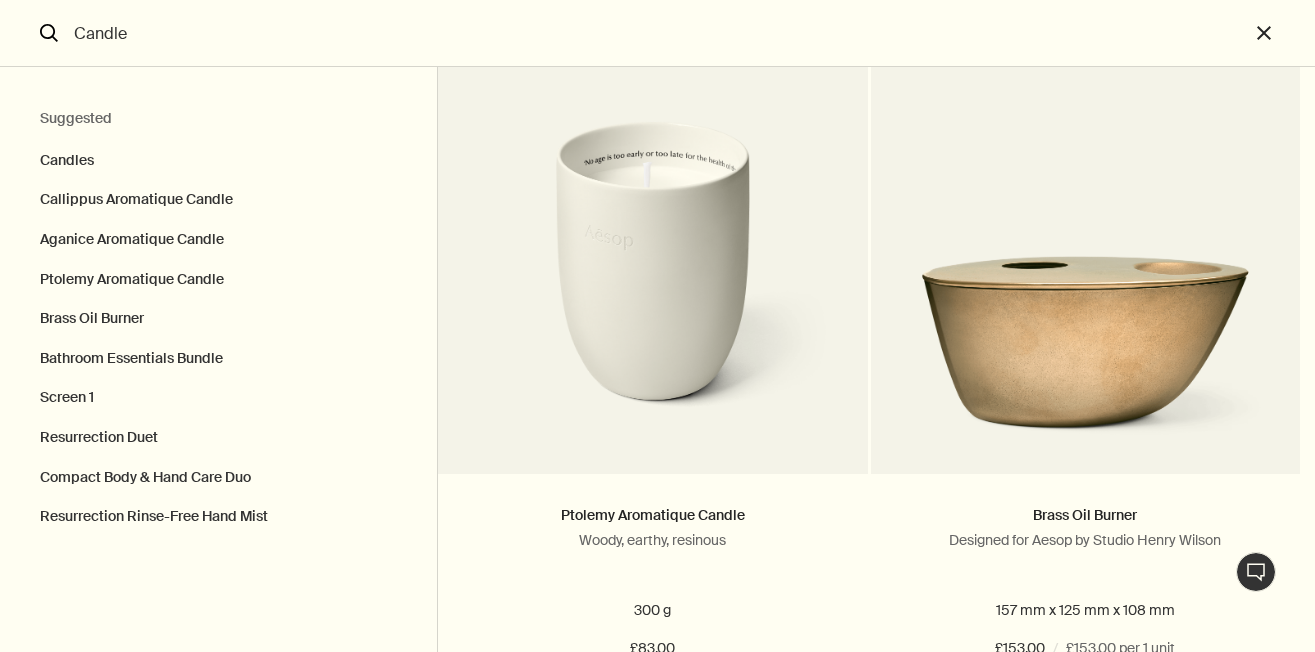 scroll, scrollTop: 0, scrollLeft: 0, axis: both 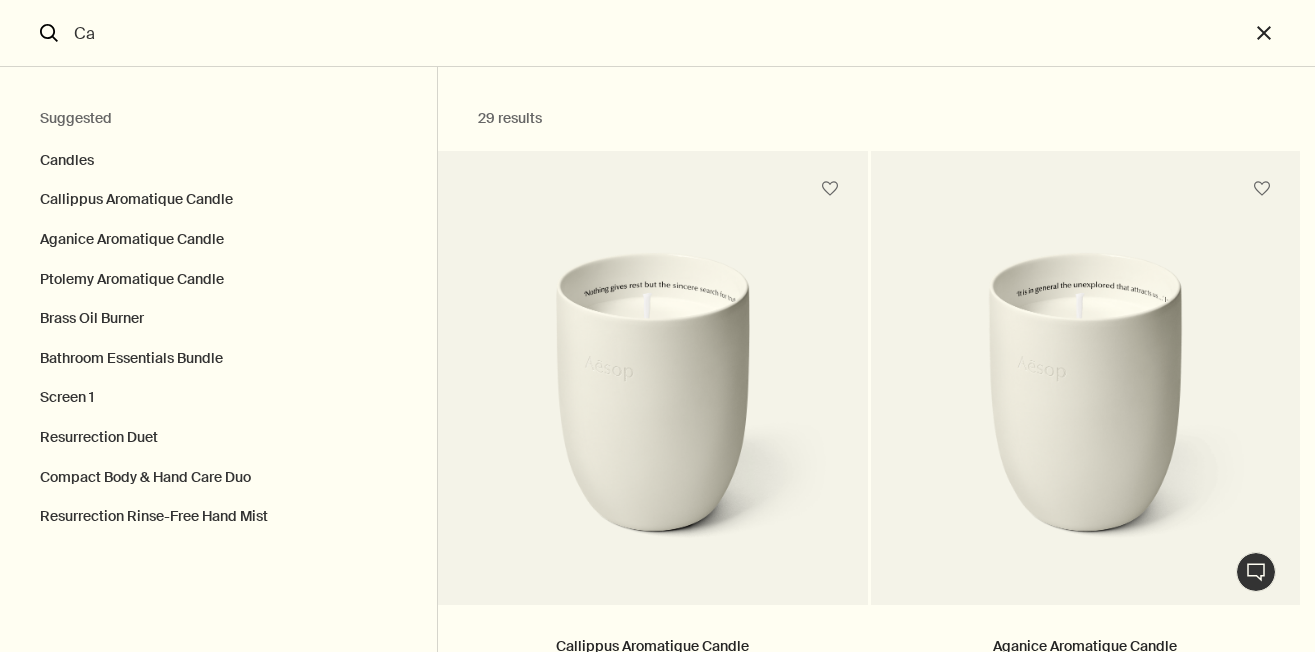 type on "C" 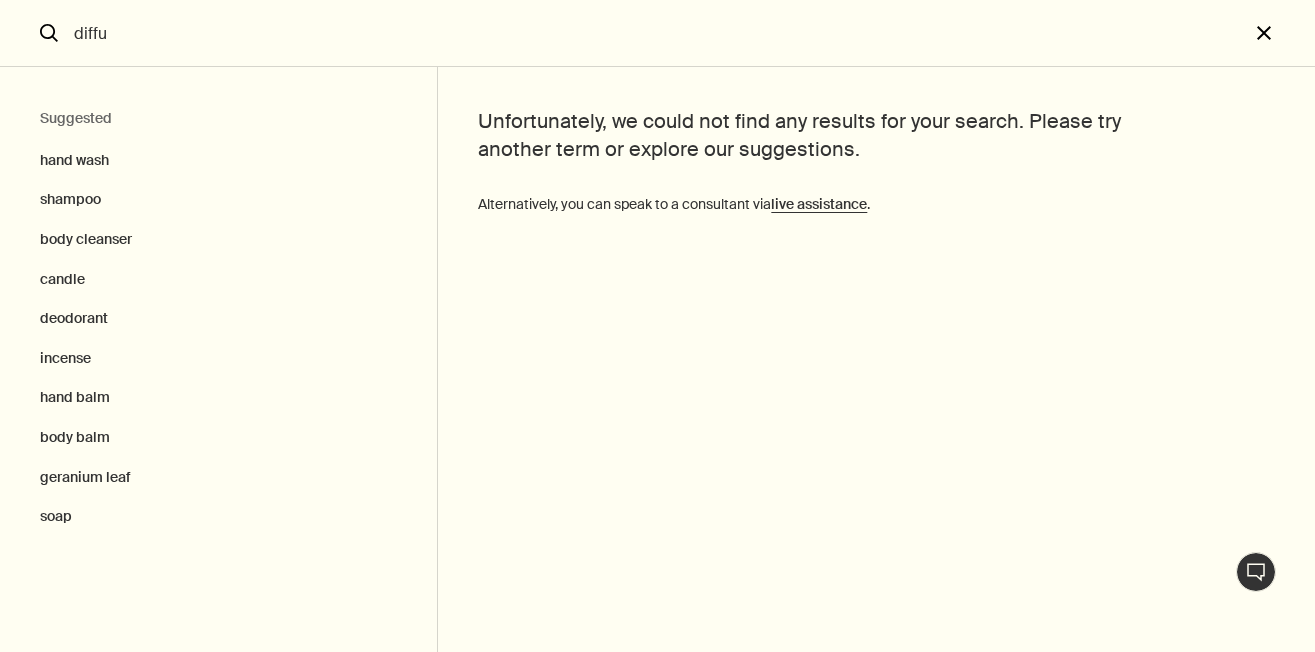 type on "diffu" 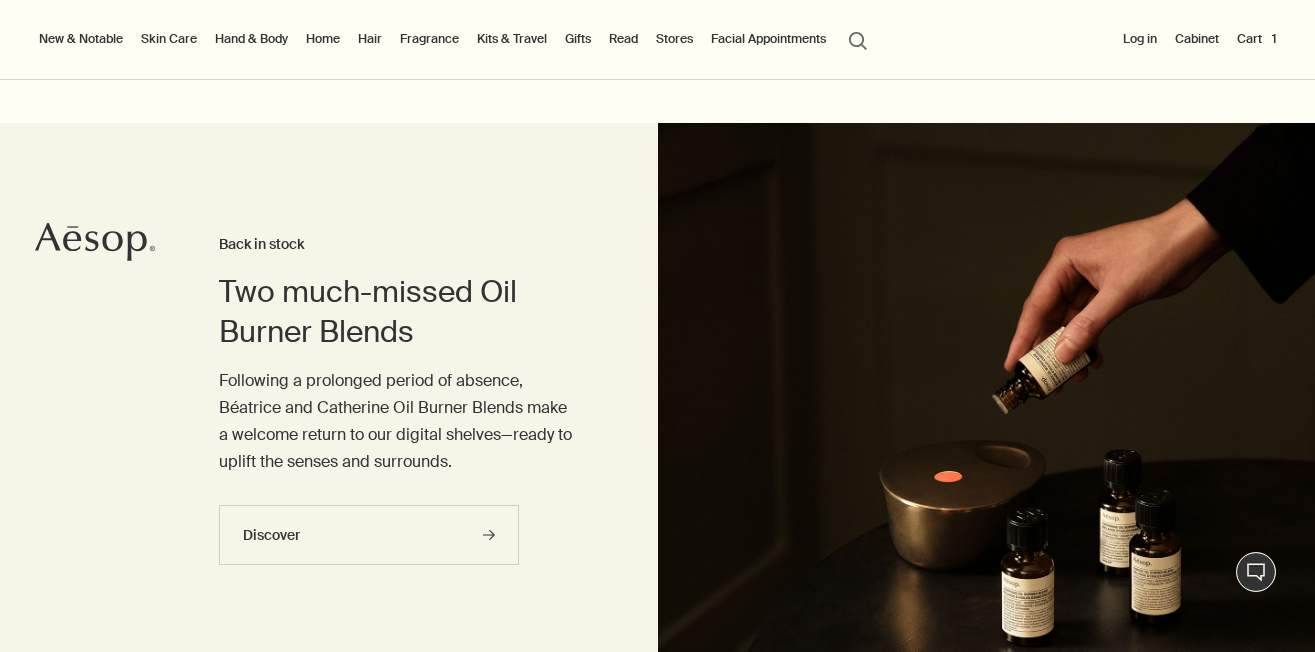 type 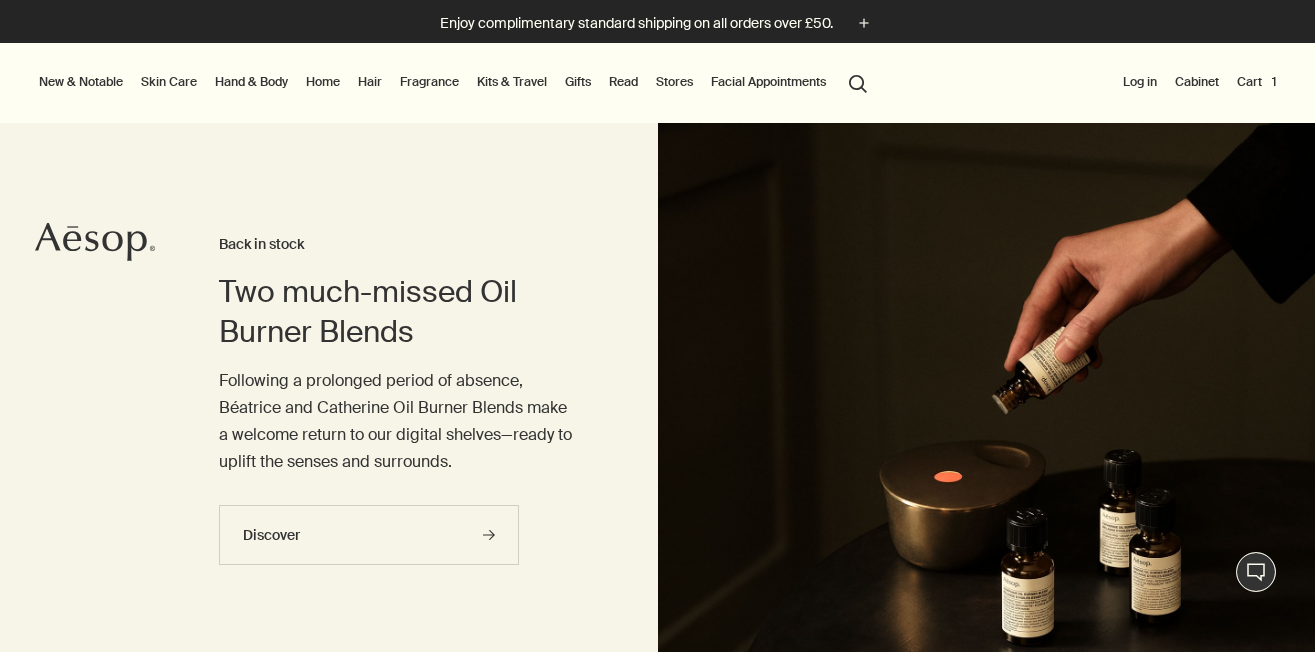 click on "New & Notable" at bounding box center [81, 82] 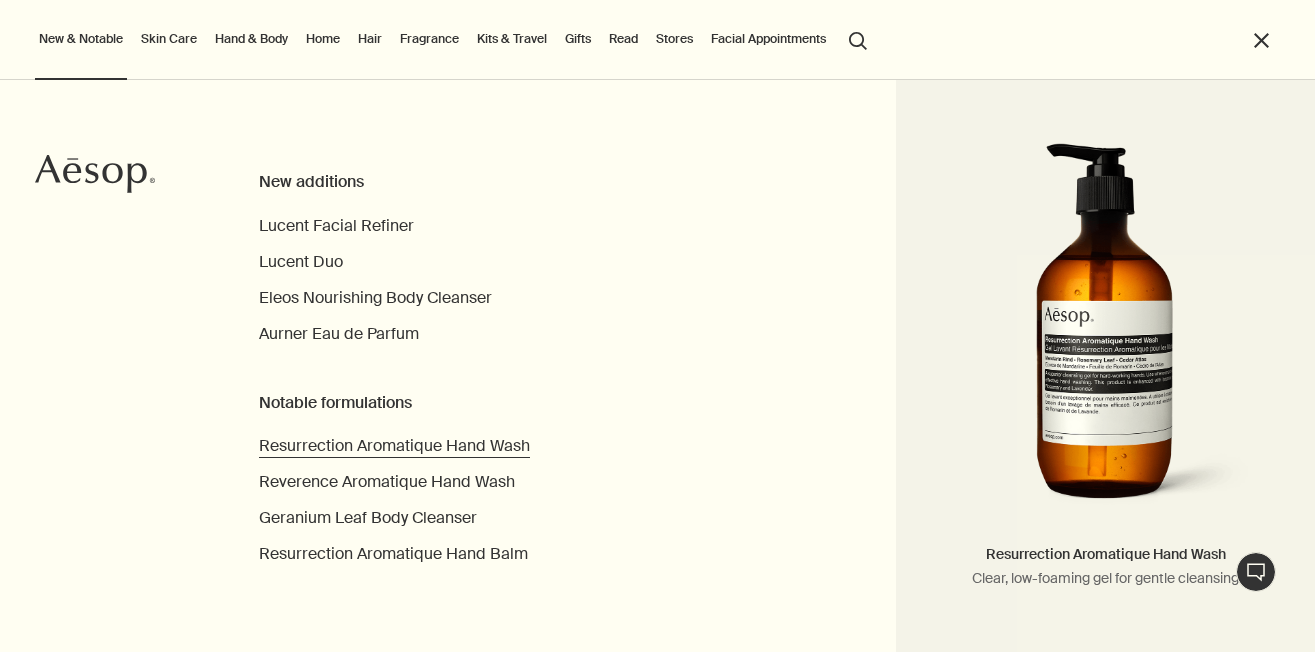 click on "Resurrection Aromatique Hand Wash" at bounding box center (394, 445) 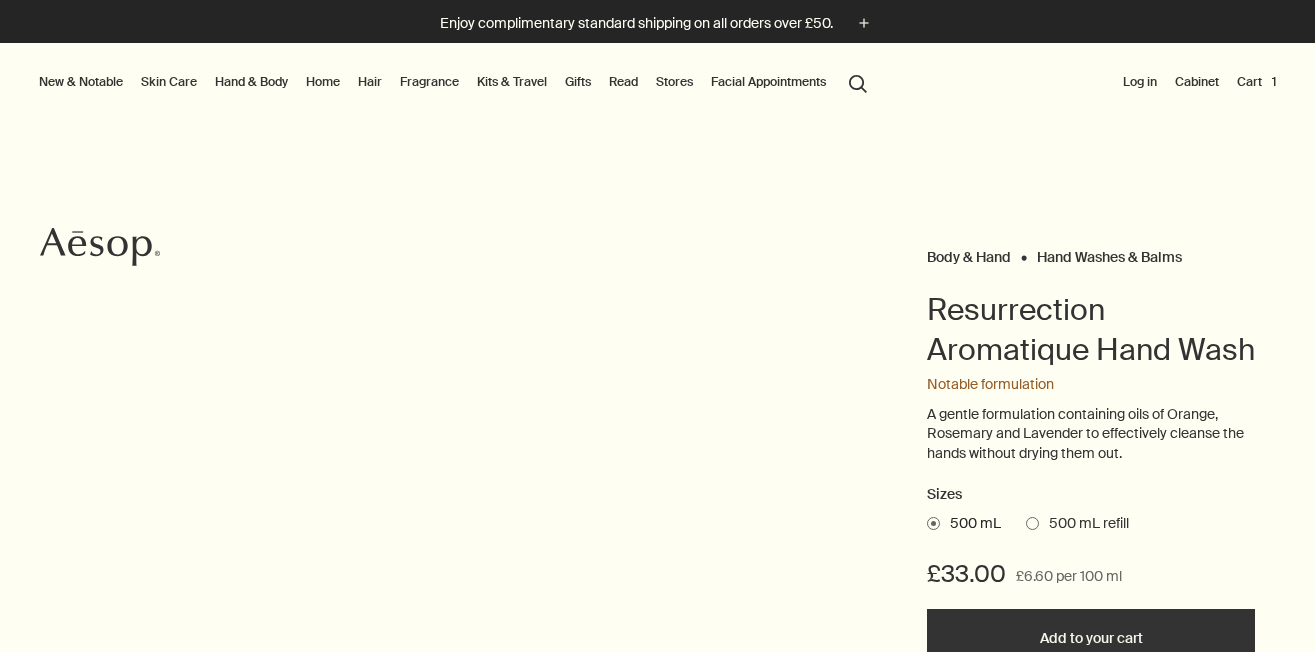 scroll, scrollTop: 0, scrollLeft: 0, axis: both 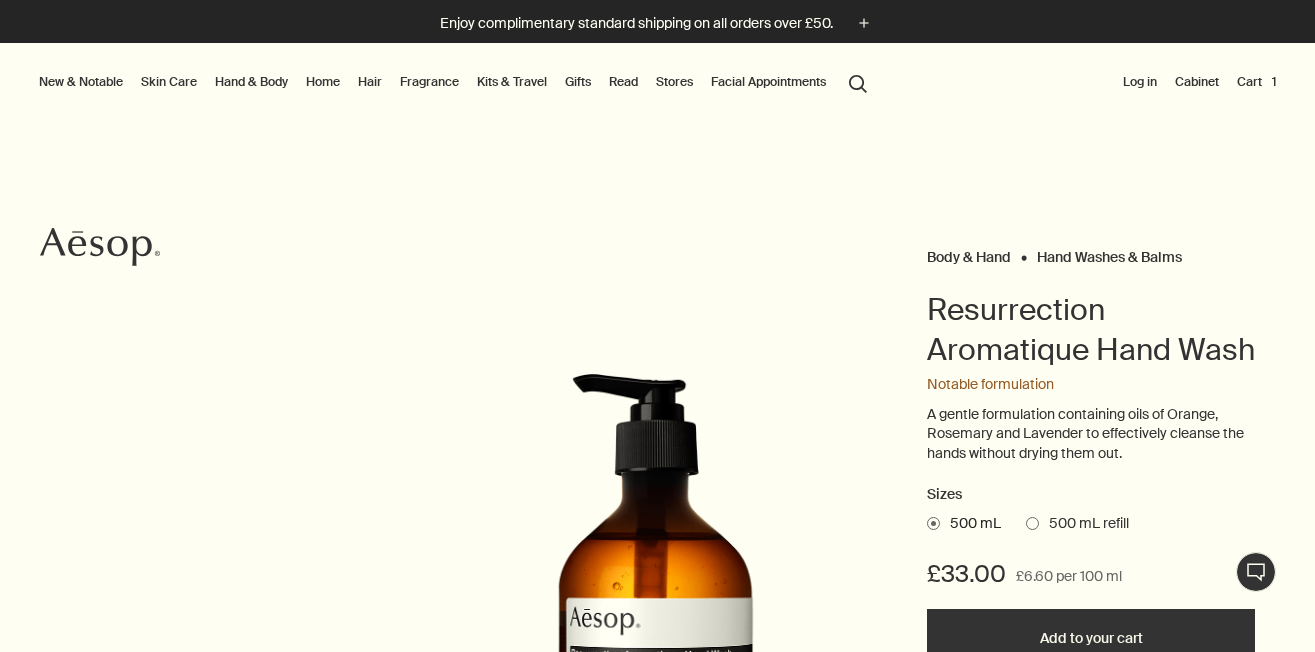 click at bounding box center [1032, 523] 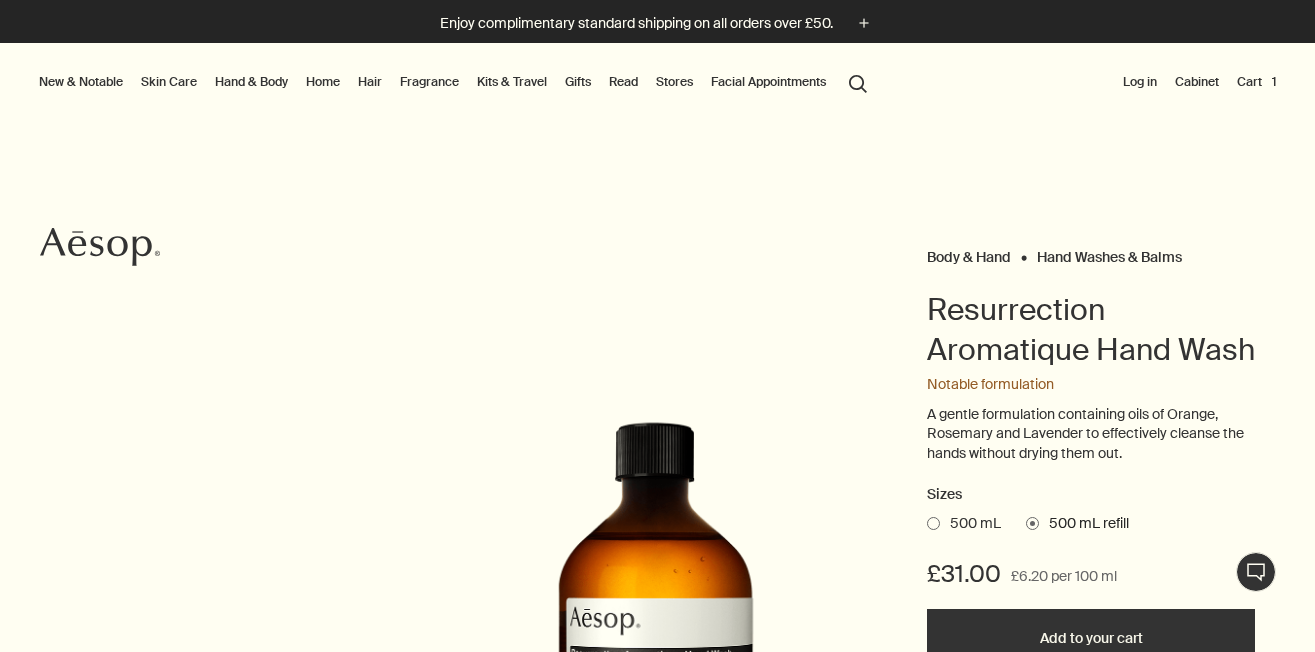click at bounding box center (933, 523) 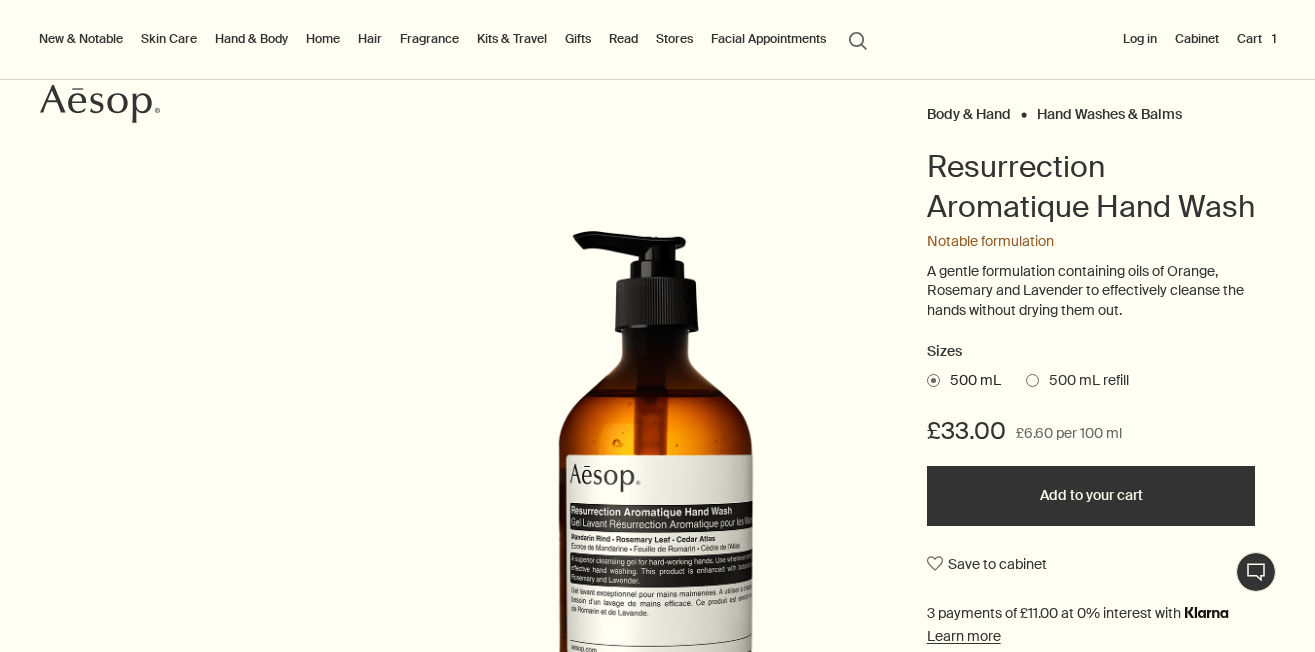 scroll, scrollTop: 141, scrollLeft: 0, axis: vertical 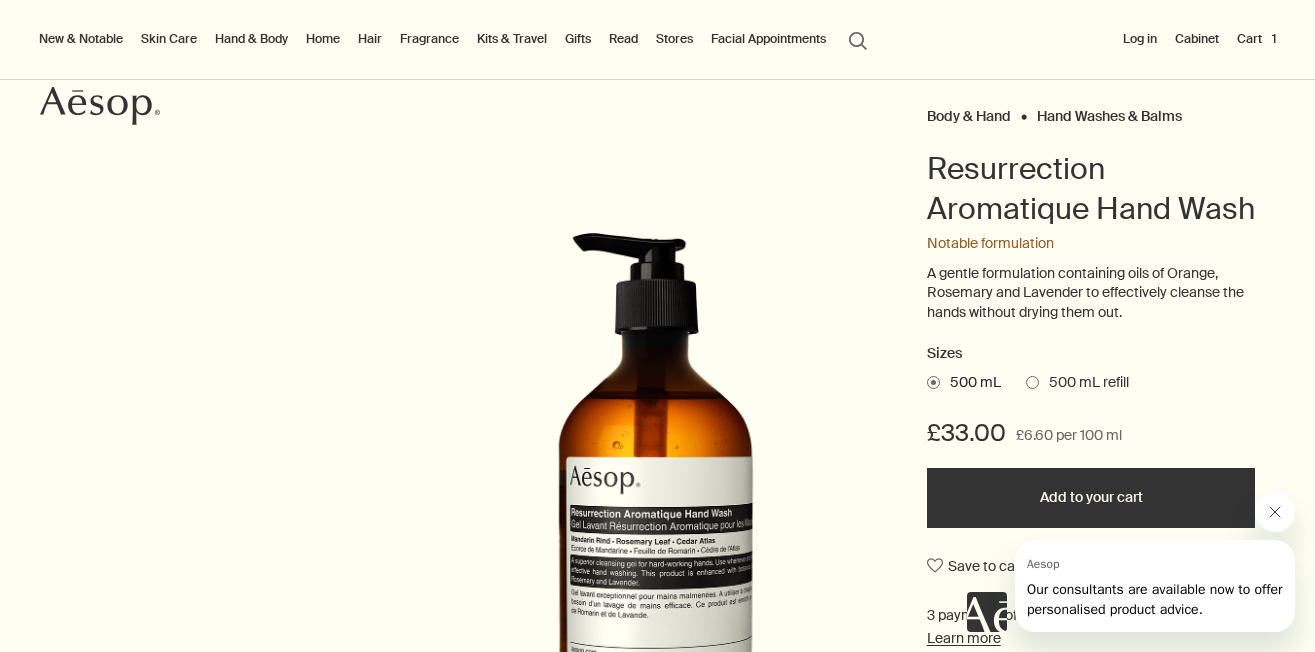 click on "search Search" at bounding box center (858, 39) 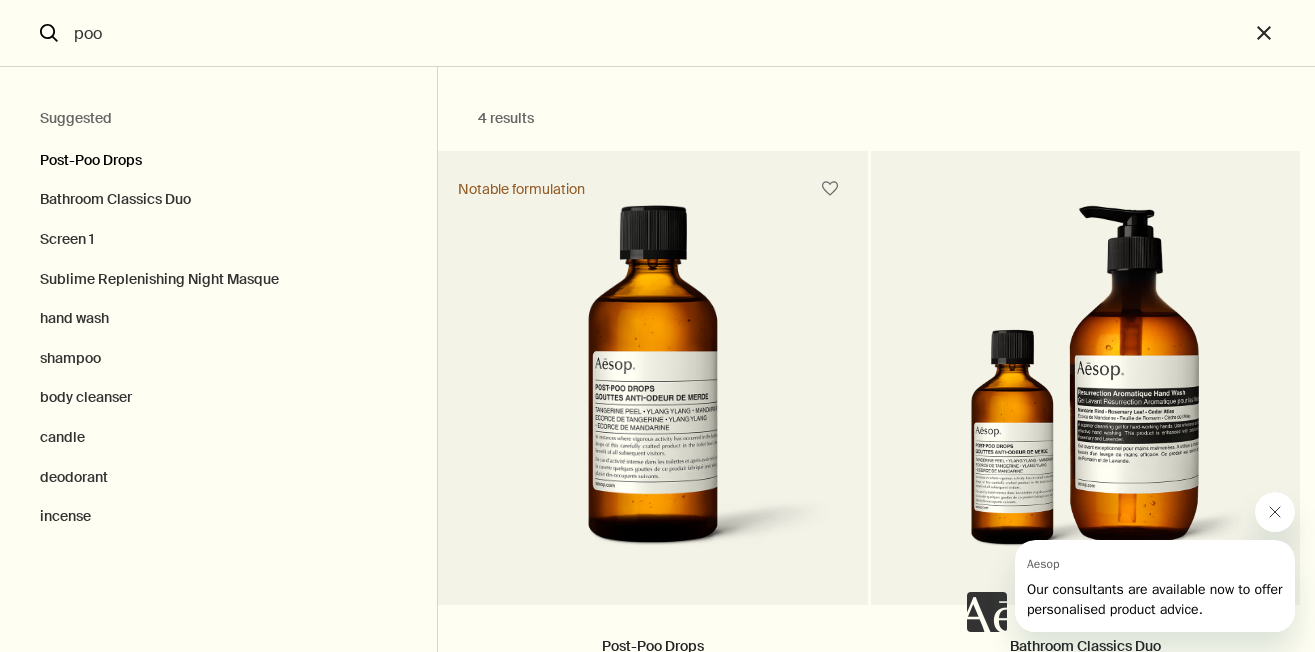 click on "Post-Poo Drops" at bounding box center [218, 156] 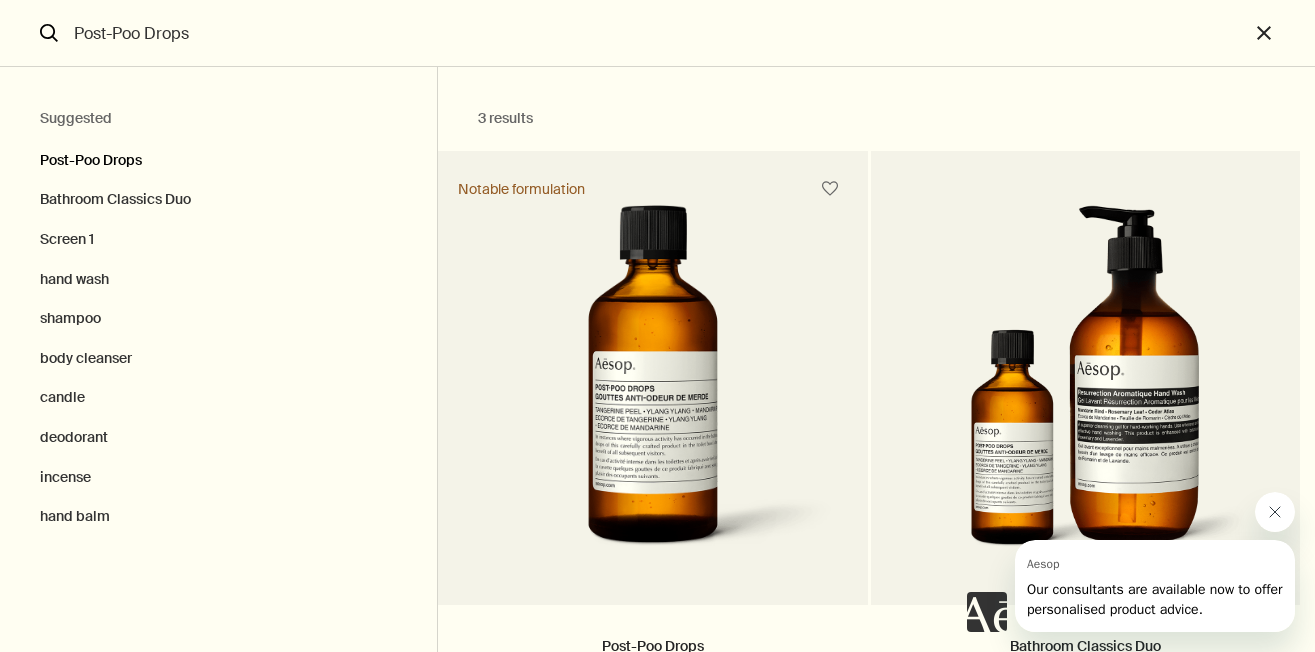 click on "Post-Poo Drops" at bounding box center [218, 156] 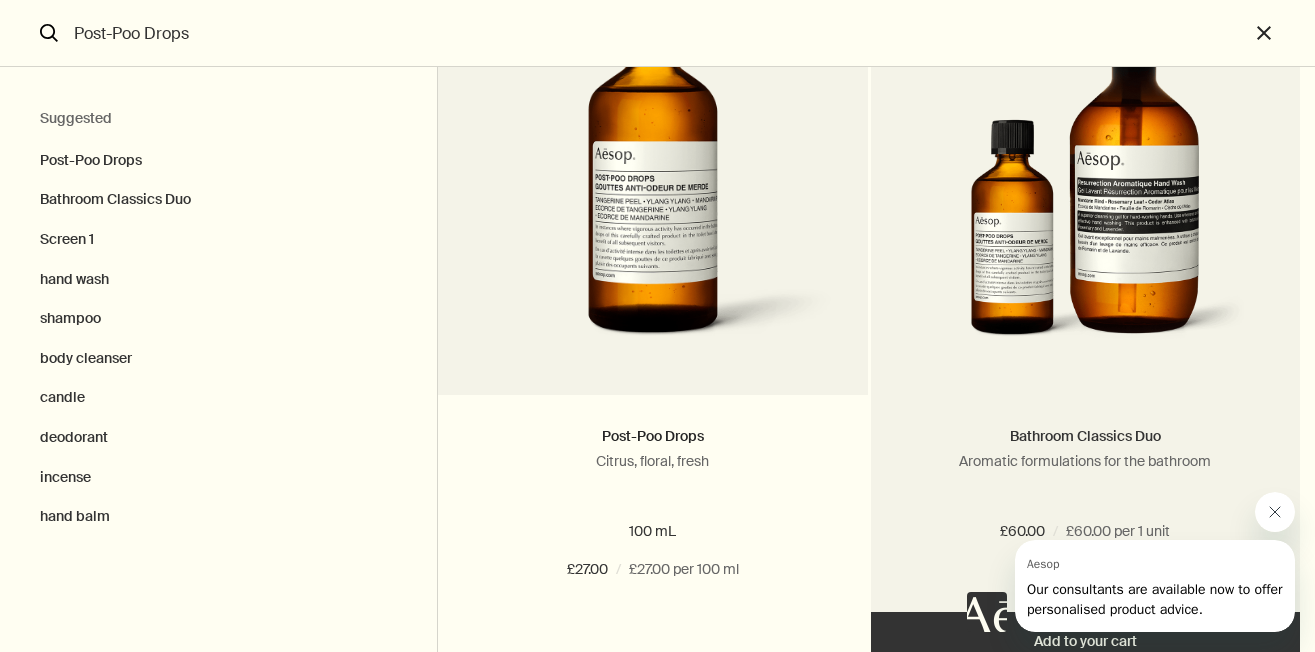 scroll, scrollTop: 196, scrollLeft: 0, axis: vertical 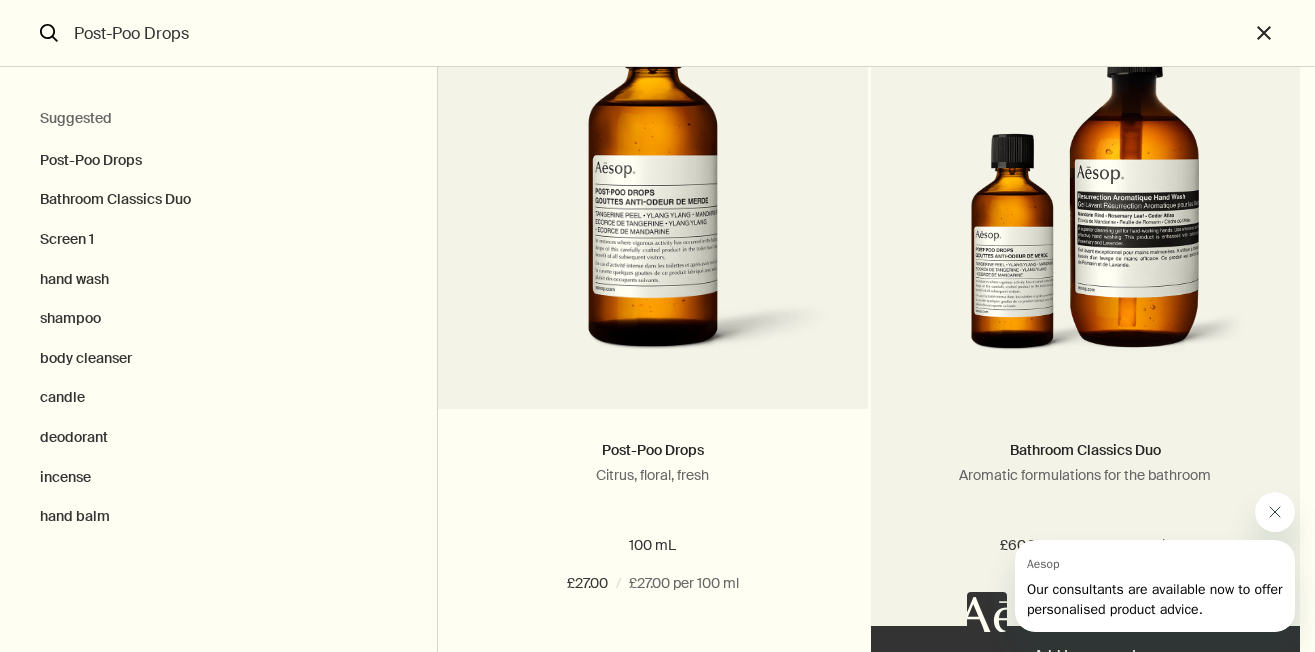 click at bounding box center [1085, 194] 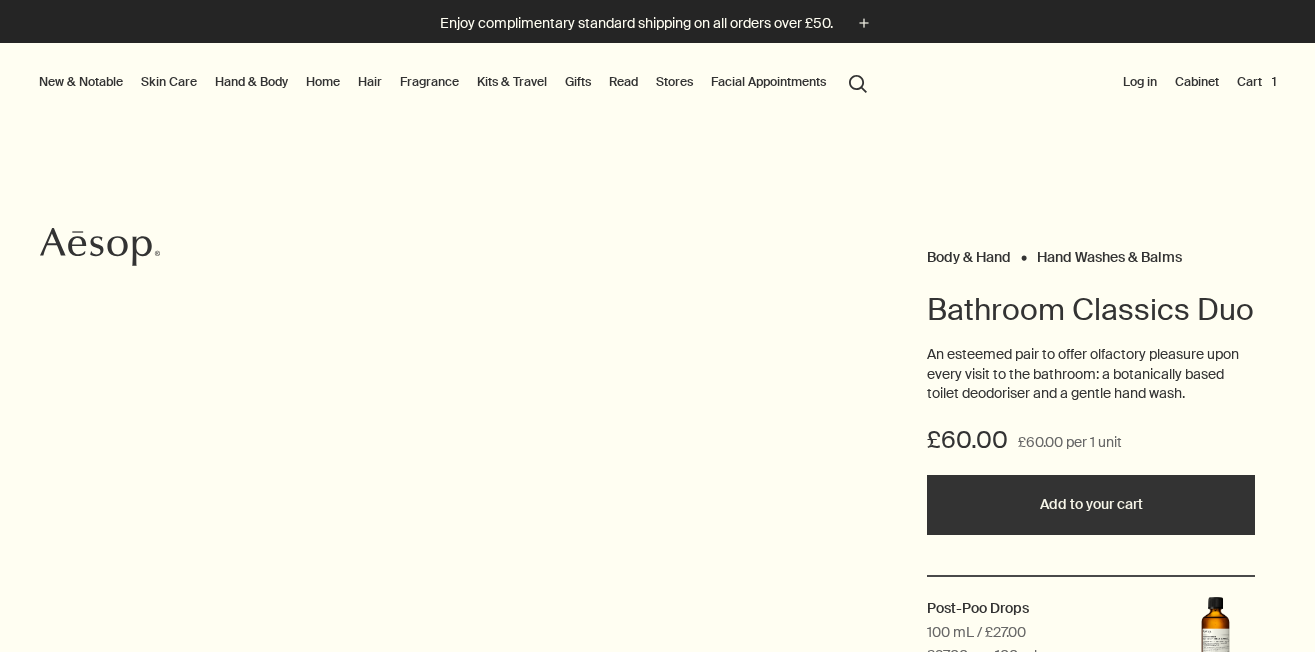 scroll, scrollTop: 0, scrollLeft: 0, axis: both 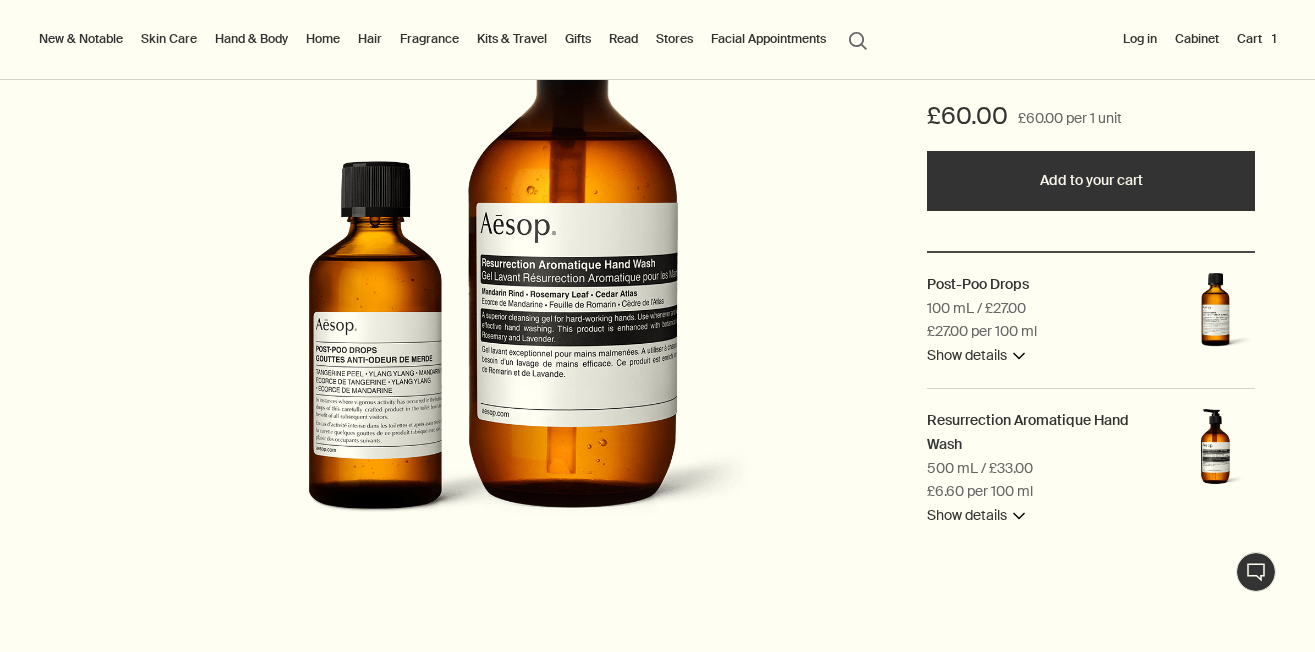 click on "Show details downArrow" at bounding box center [976, 356] 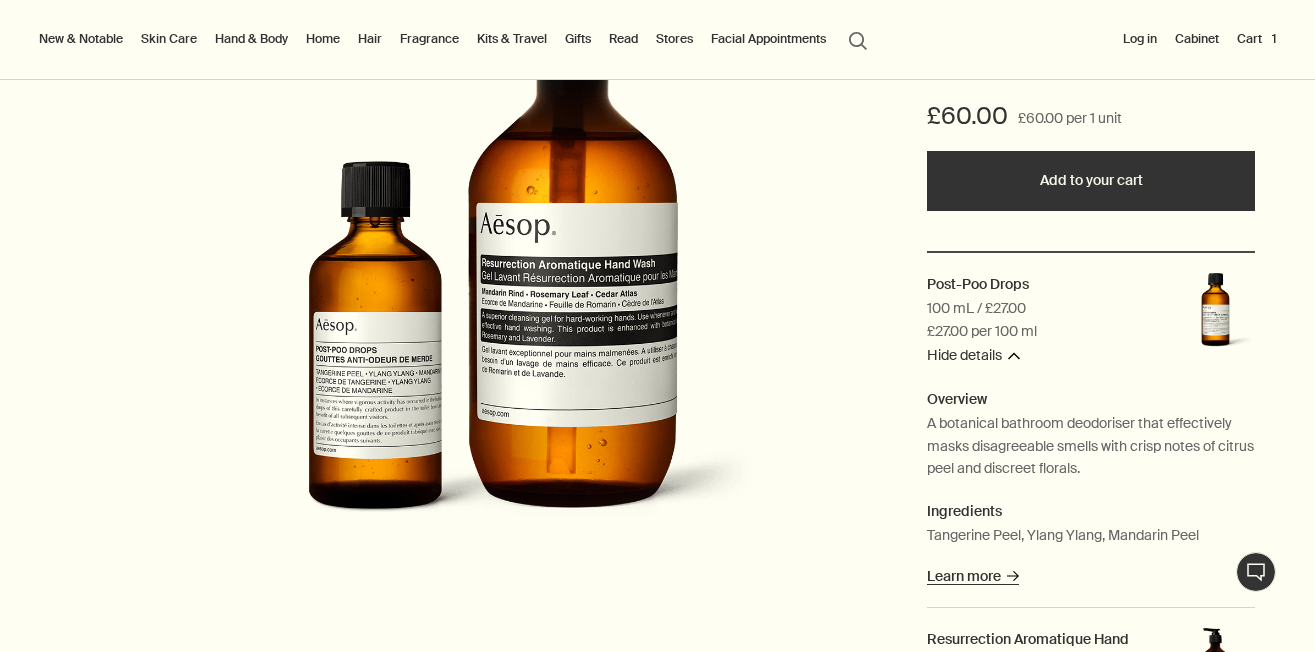 click on "Learn more rightArrow" at bounding box center (973, 576) 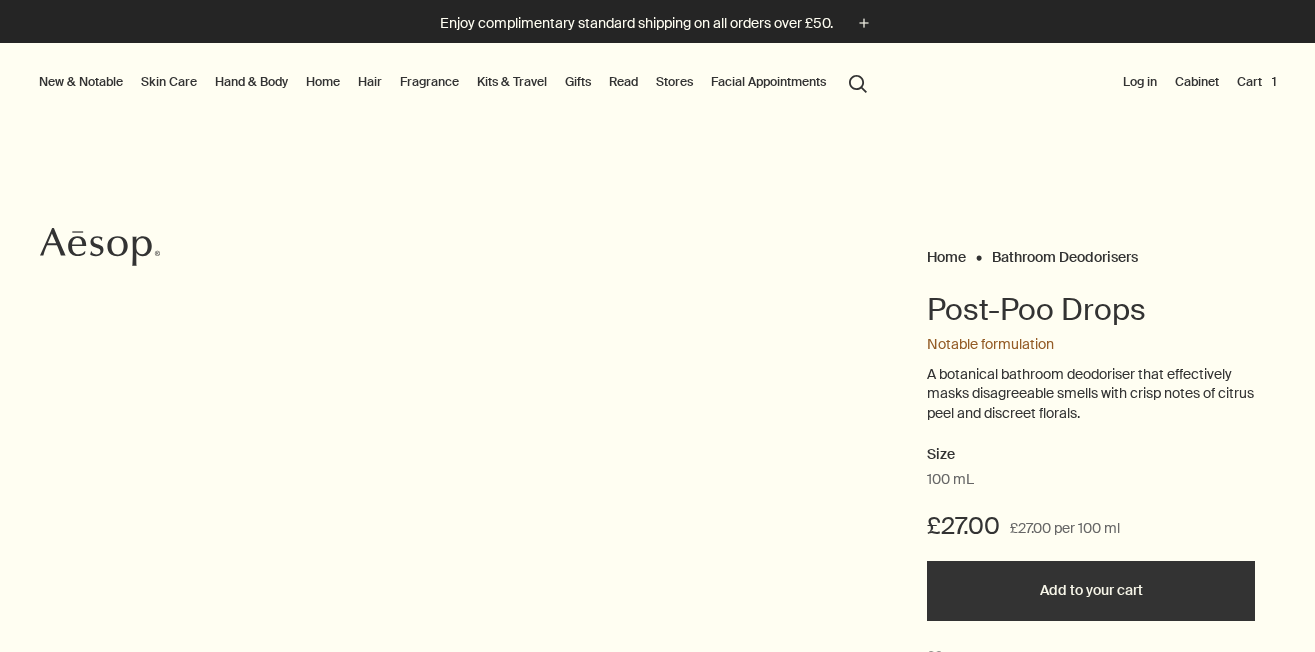 scroll, scrollTop: 0, scrollLeft: 0, axis: both 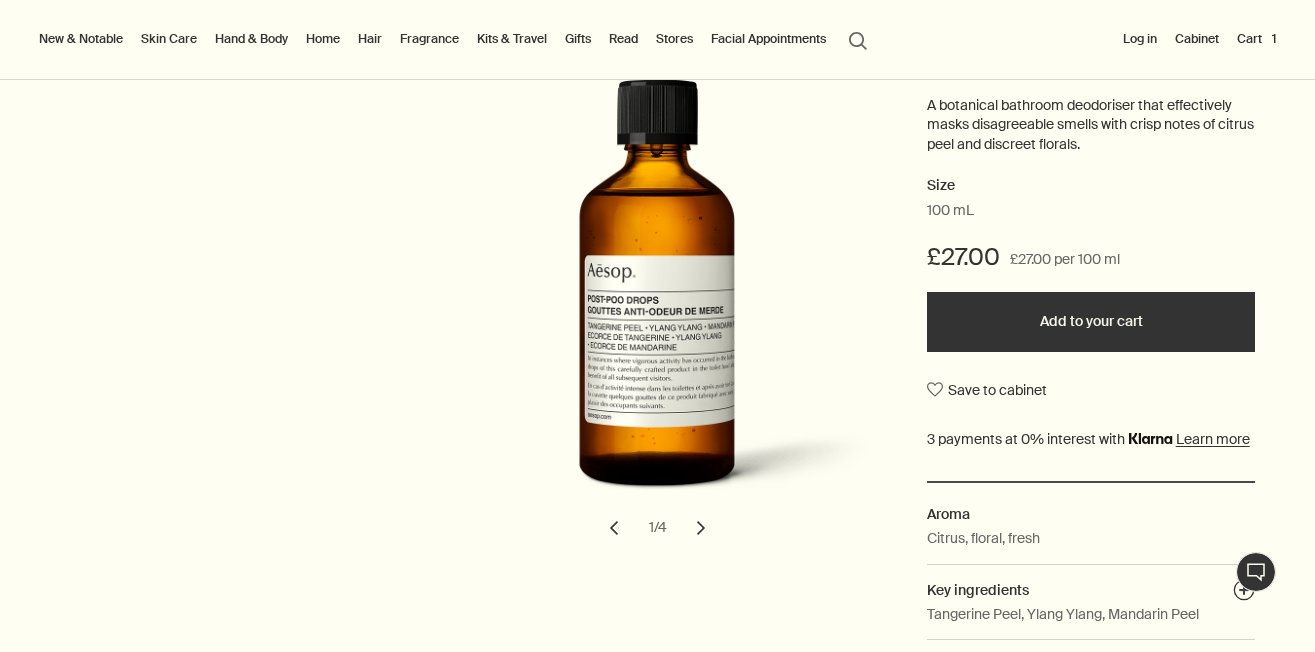 click on "chevron" at bounding box center (701, 528) 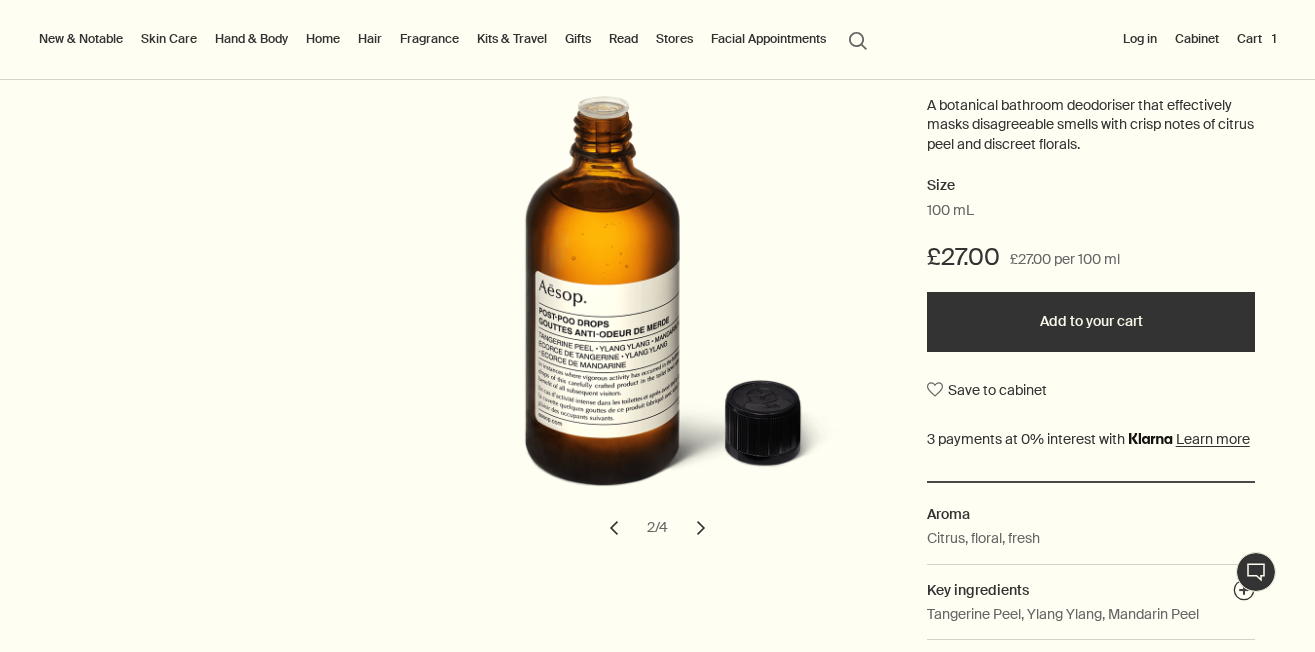 click on "chevron" at bounding box center (701, 528) 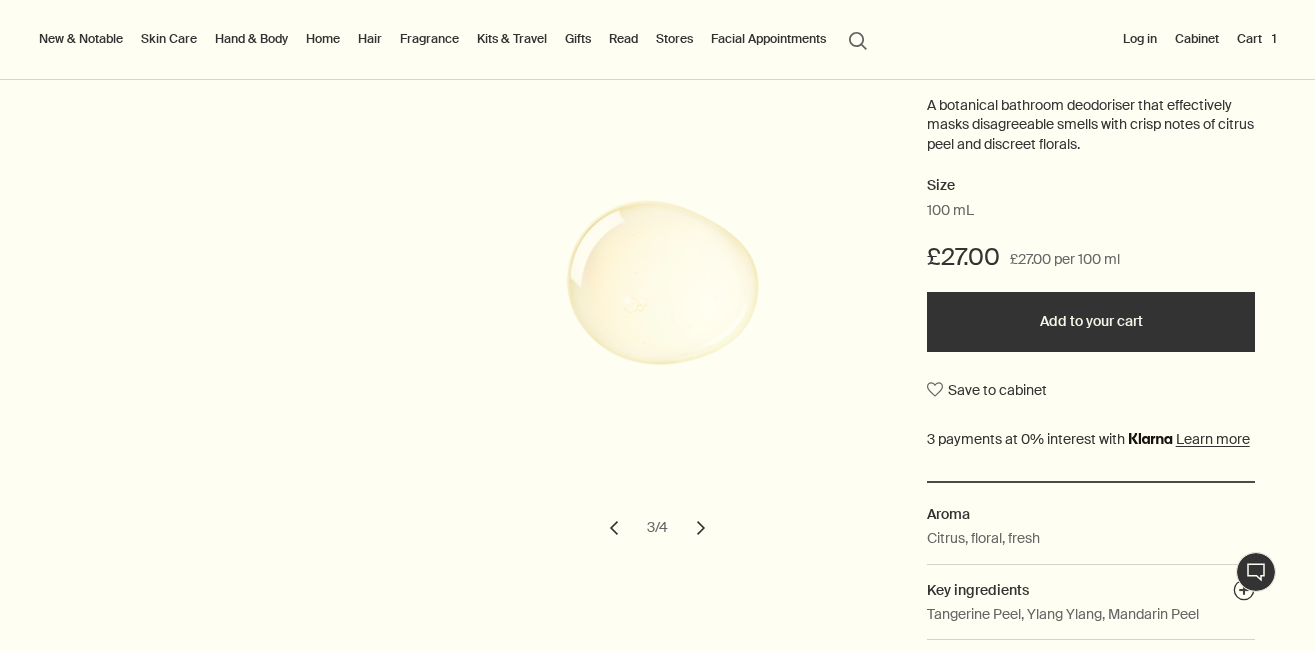 click on "chevron" at bounding box center (701, 528) 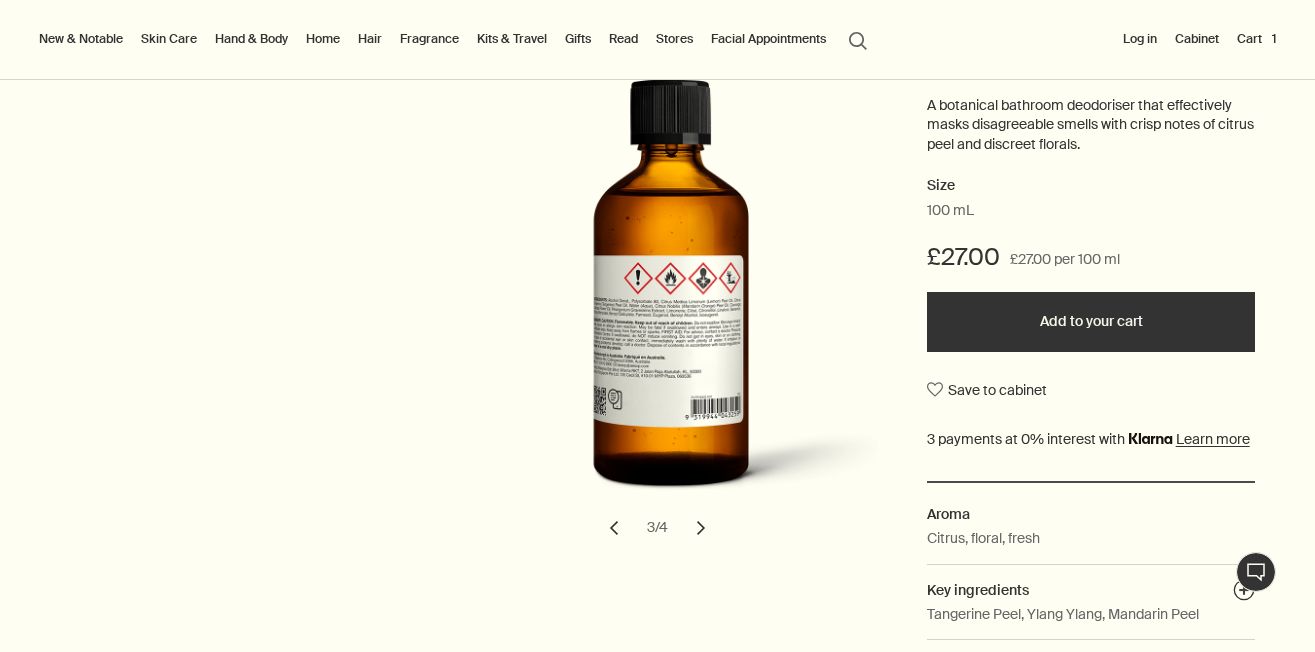 click on "chevron" at bounding box center (701, 528) 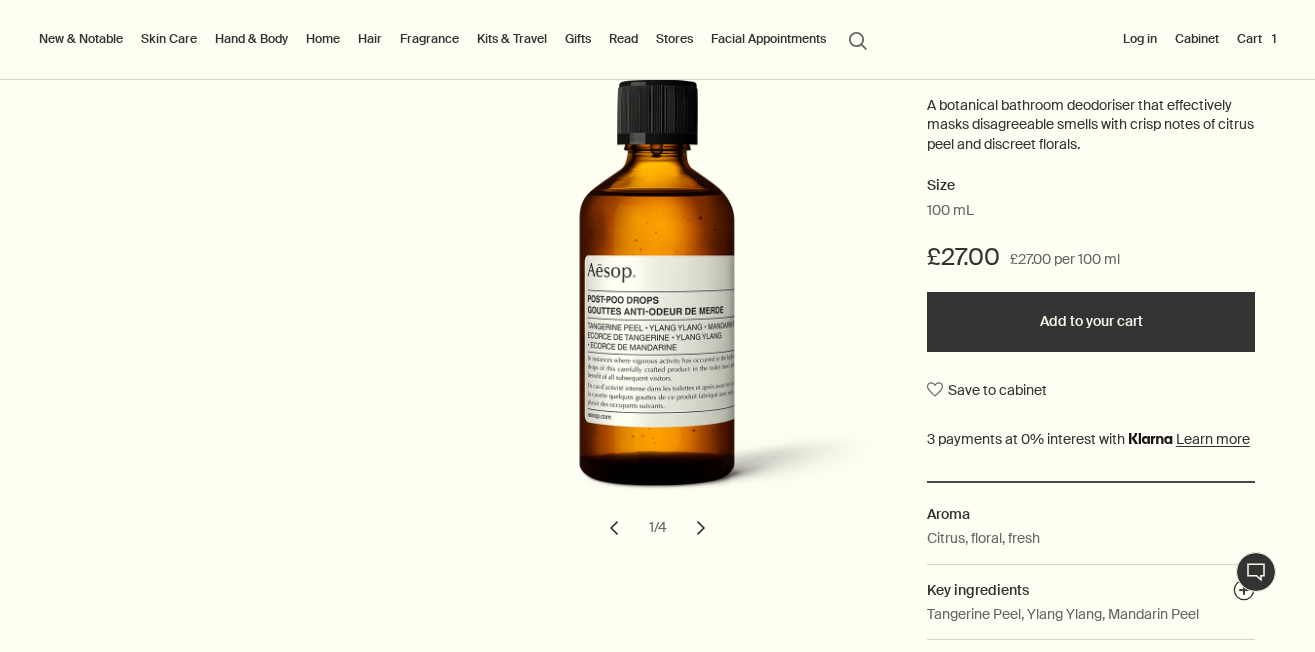 click on "chevron" at bounding box center (701, 528) 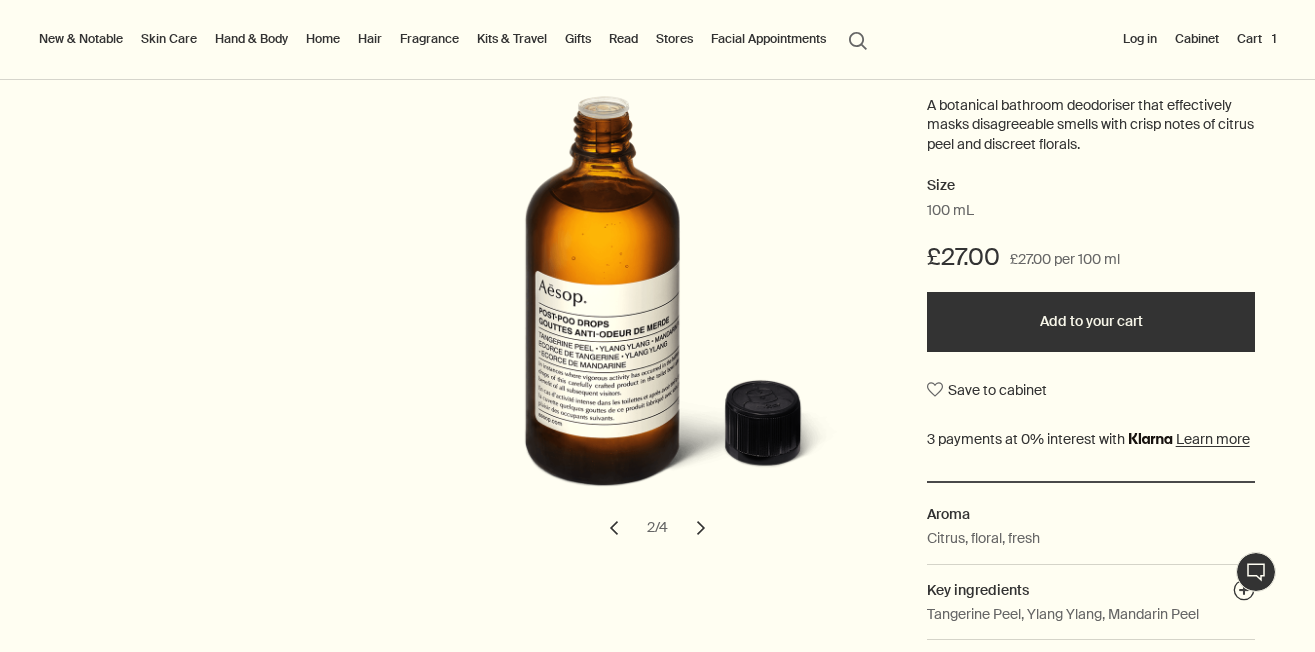 click on "chevron" at bounding box center [701, 528] 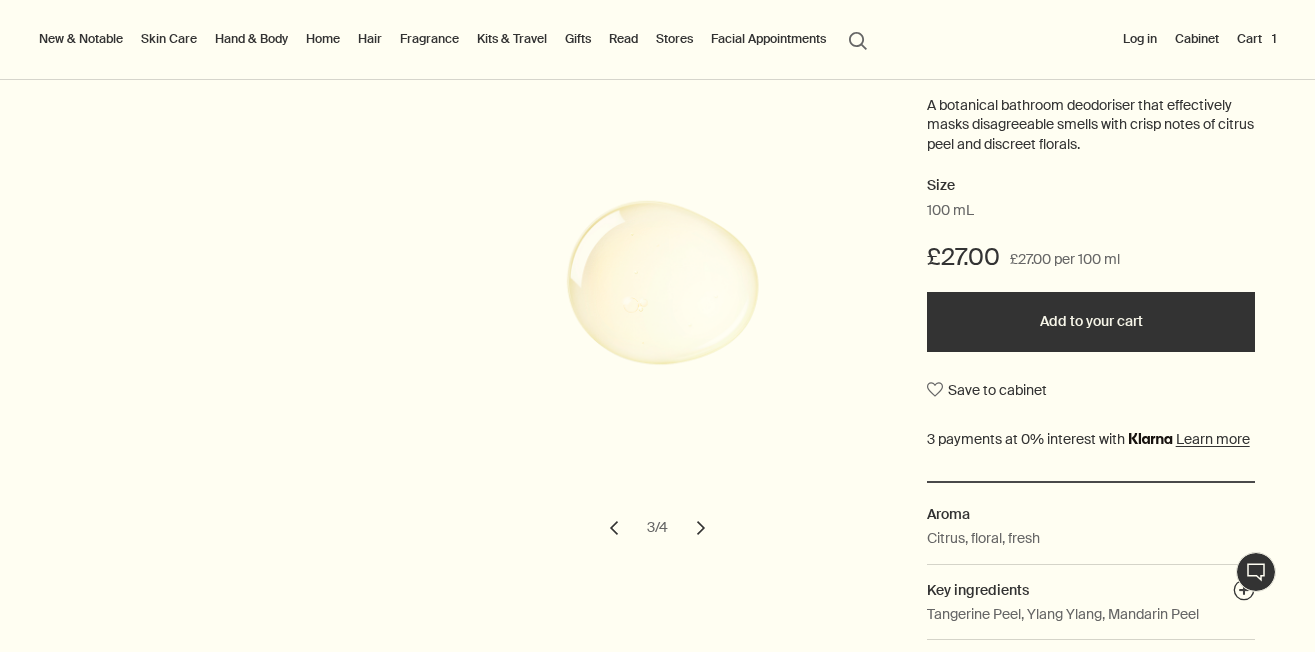 click on "chevron" at bounding box center [701, 528] 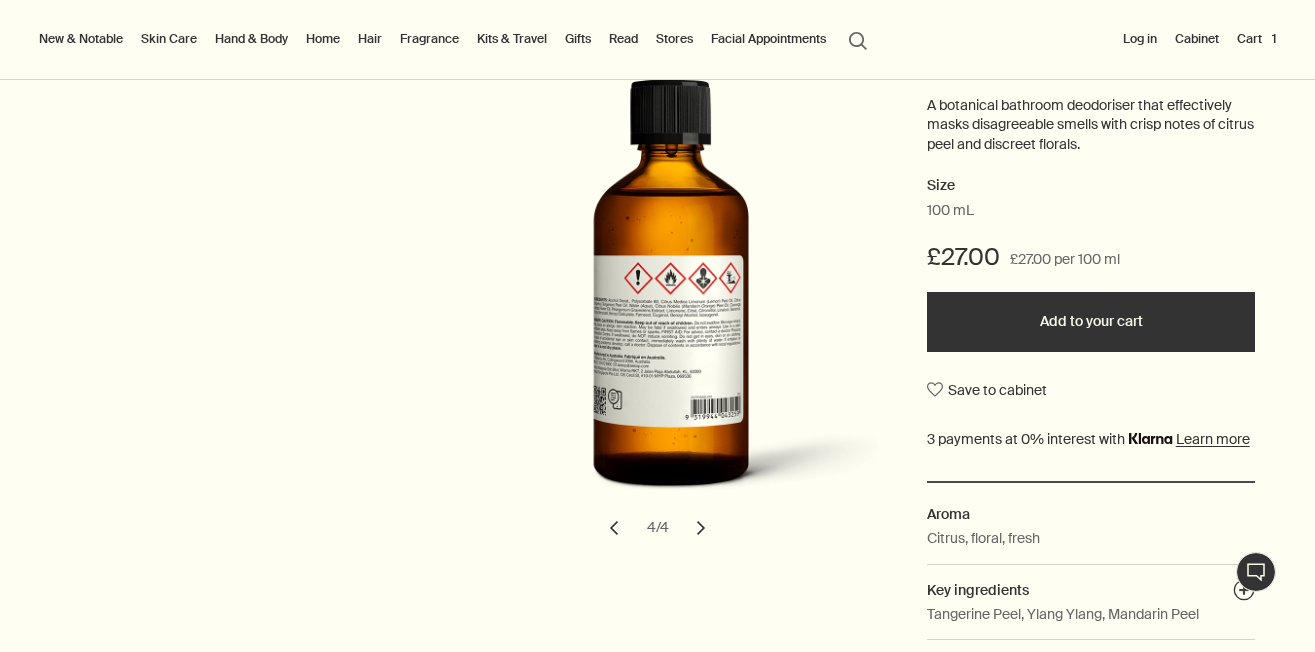 click on "chevron" at bounding box center (701, 528) 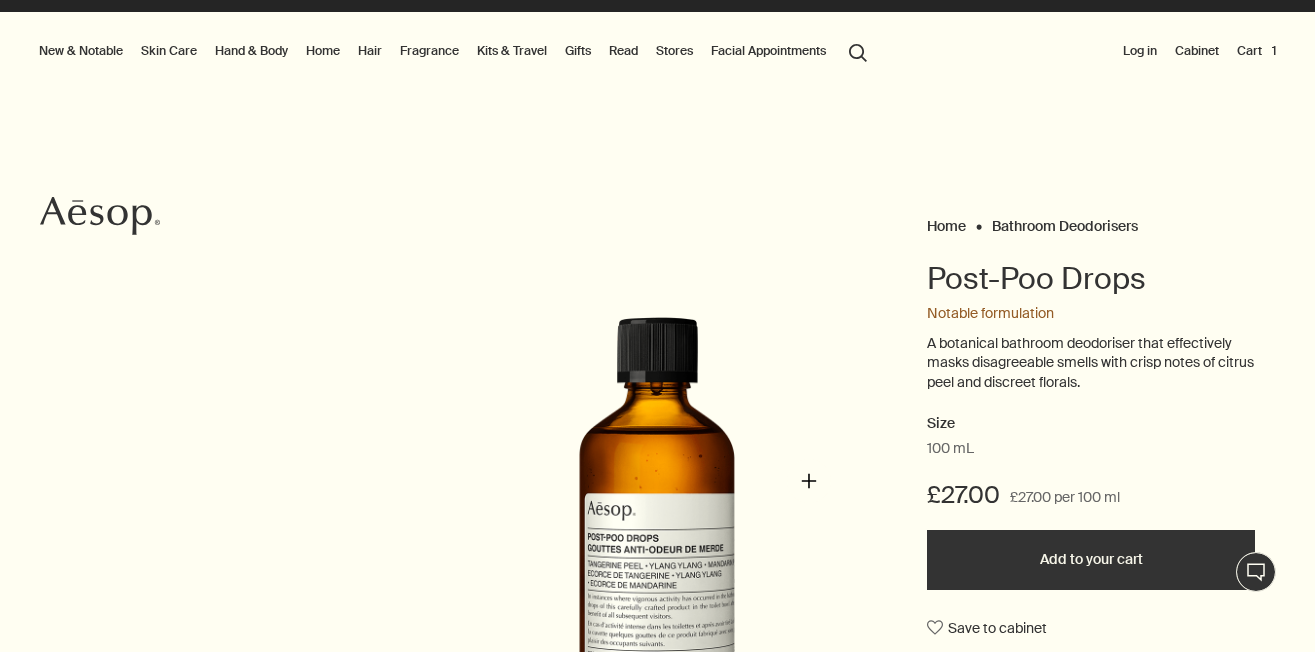 scroll, scrollTop: 14, scrollLeft: 0, axis: vertical 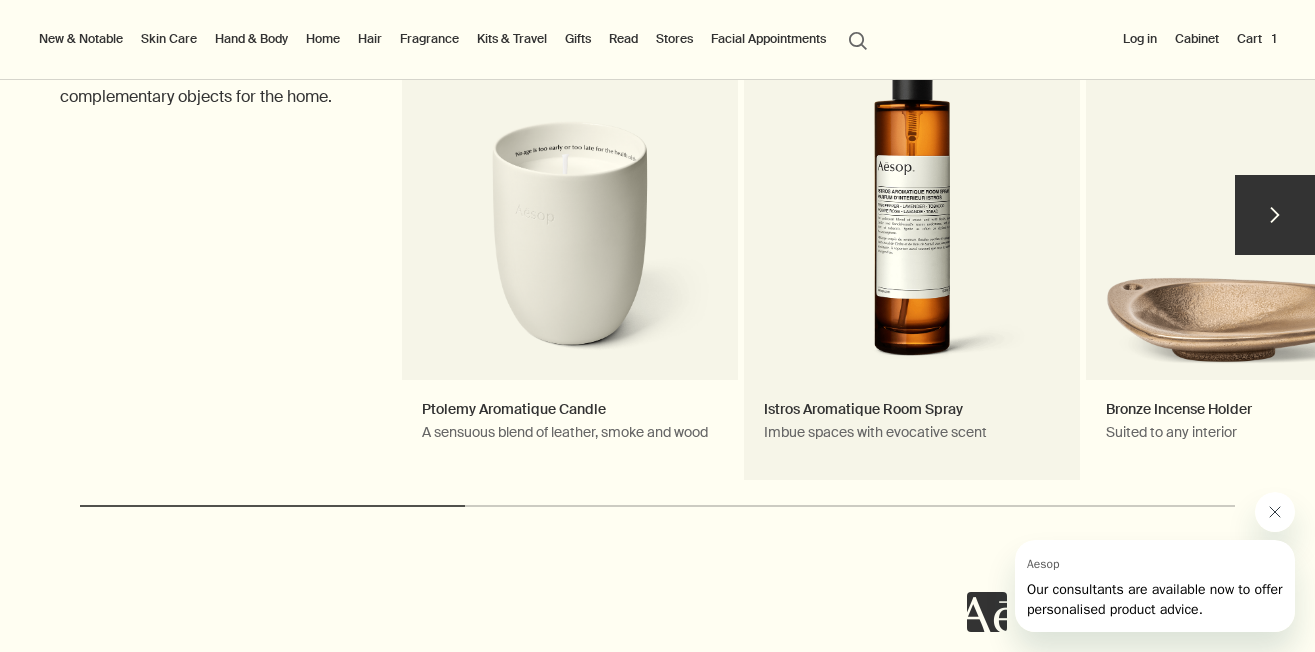 click on "Istros Aromatique Room Spray Imbue spaces with evocative scent" at bounding box center [912, 225] 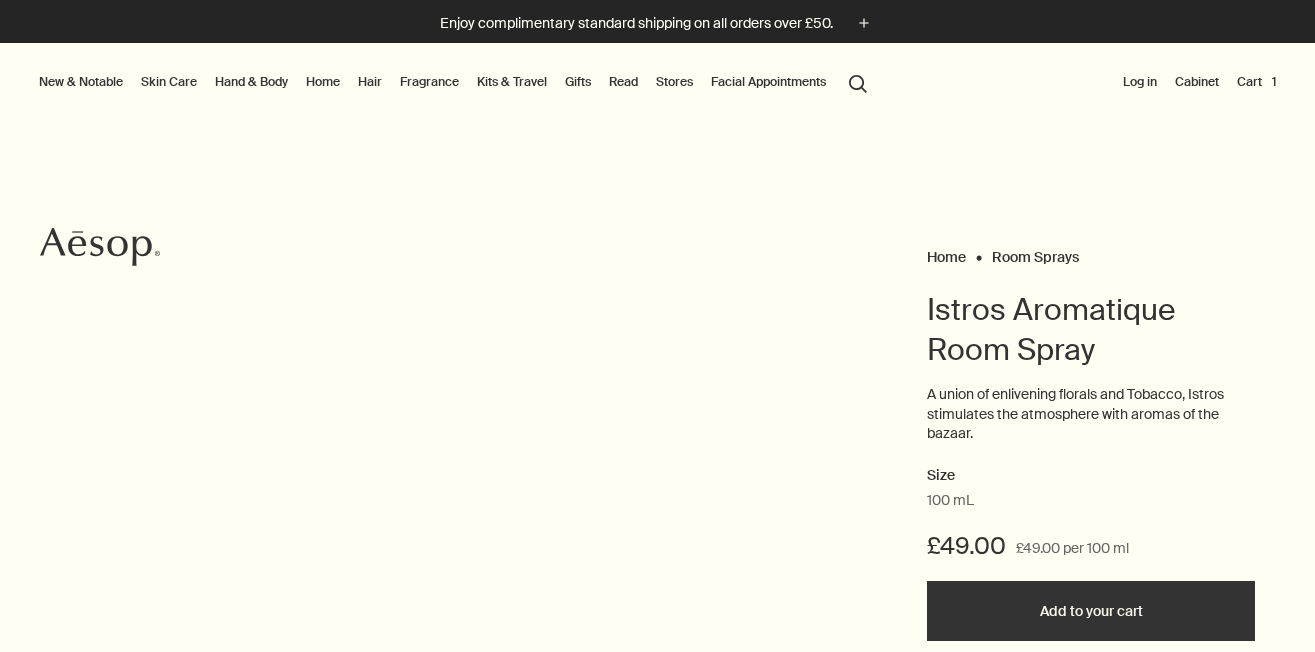 scroll, scrollTop: 0, scrollLeft: 0, axis: both 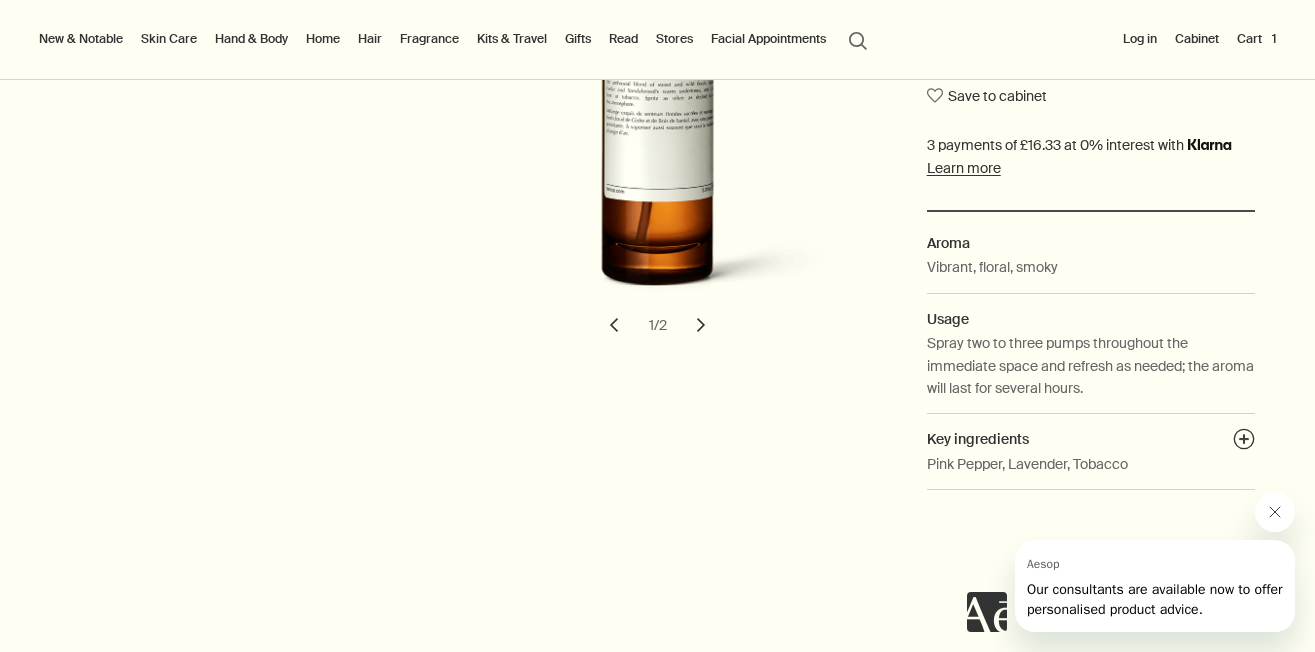 click on "chevron" at bounding box center (701, 325) 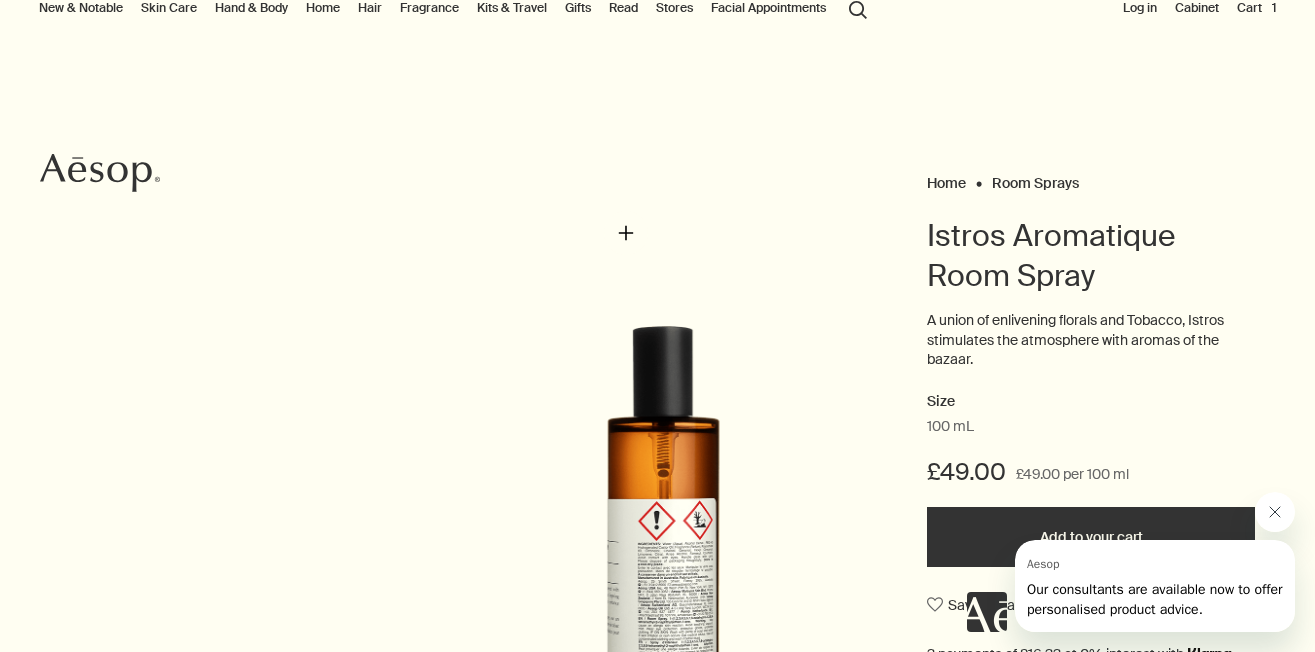 scroll, scrollTop: 0, scrollLeft: 0, axis: both 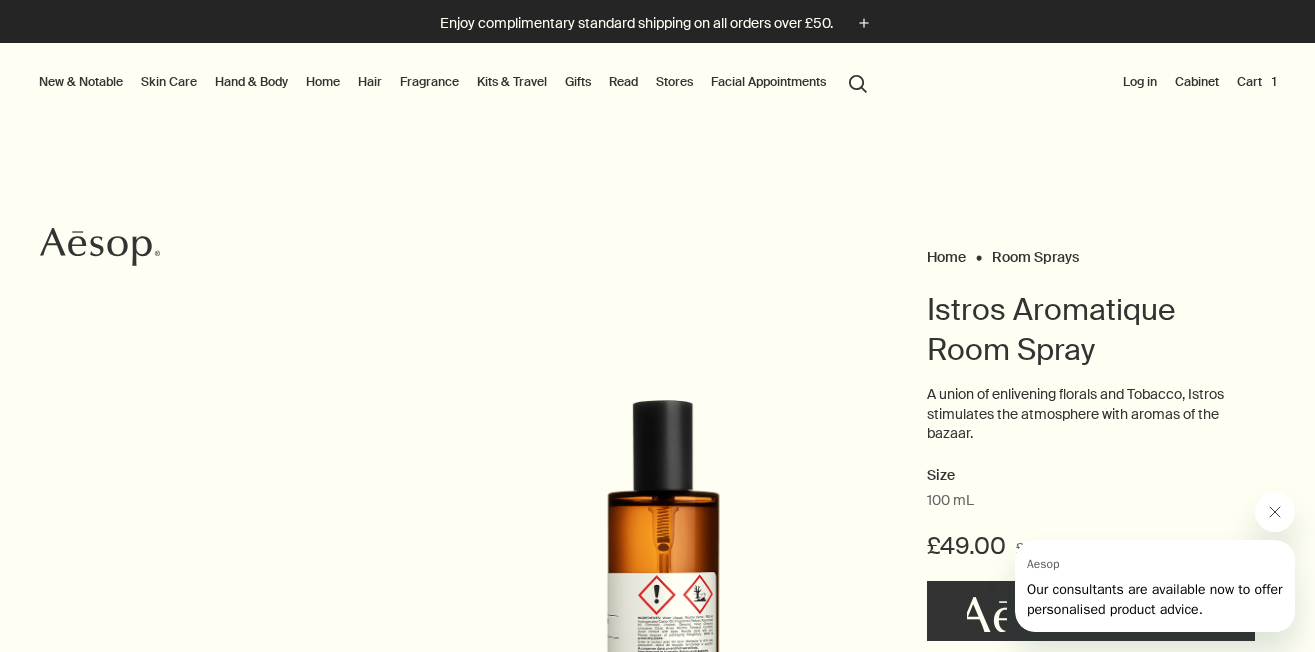 click on "search Search" at bounding box center (858, 82) 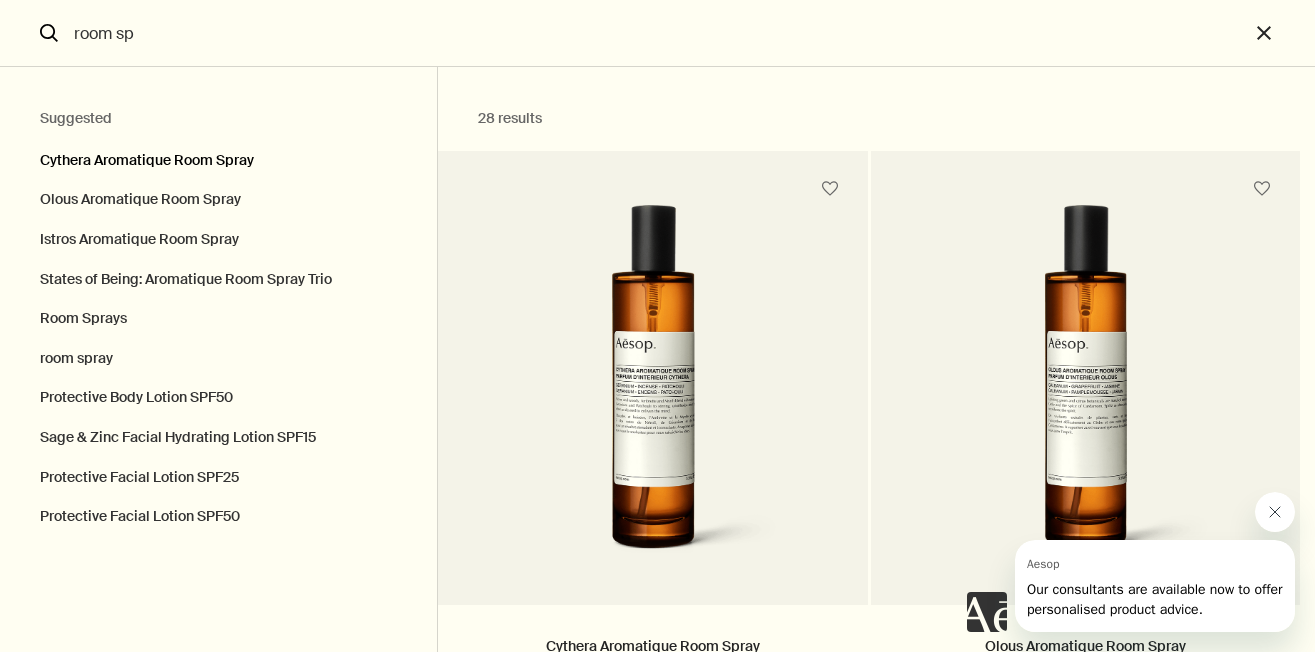 click on "Cythera Aromatique Room Spray" at bounding box center (218, 156) 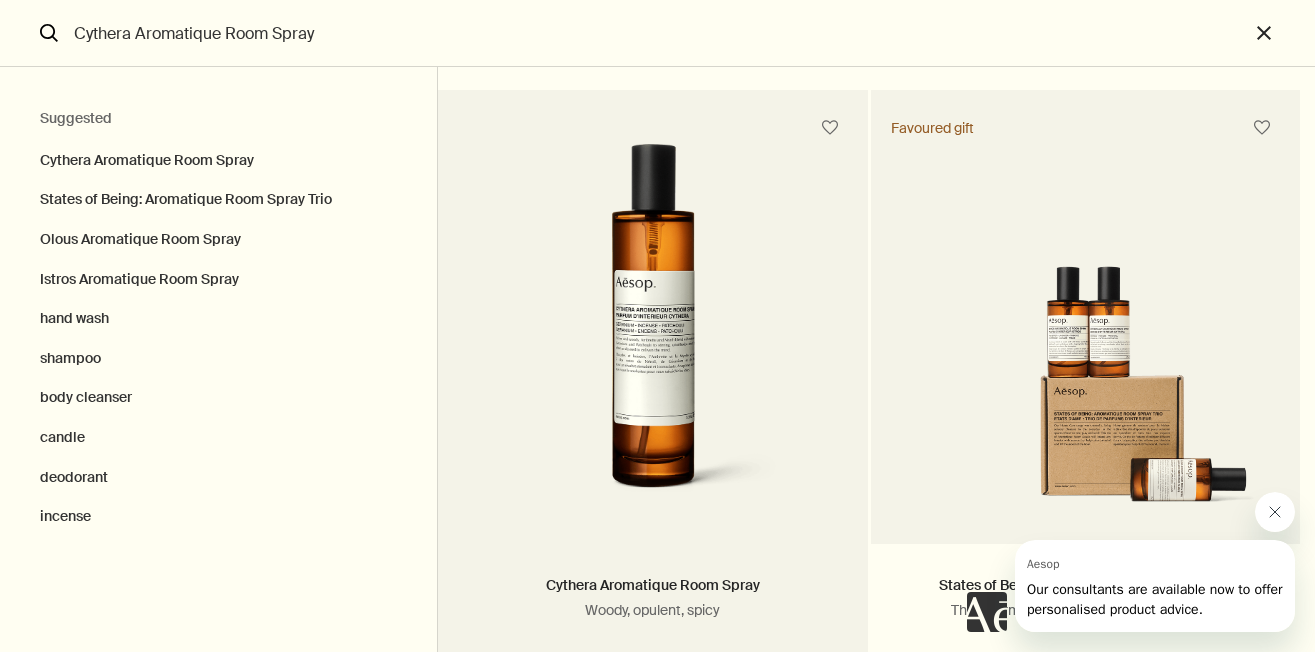 scroll, scrollTop: 51, scrollLeft: 0, axis: vertical 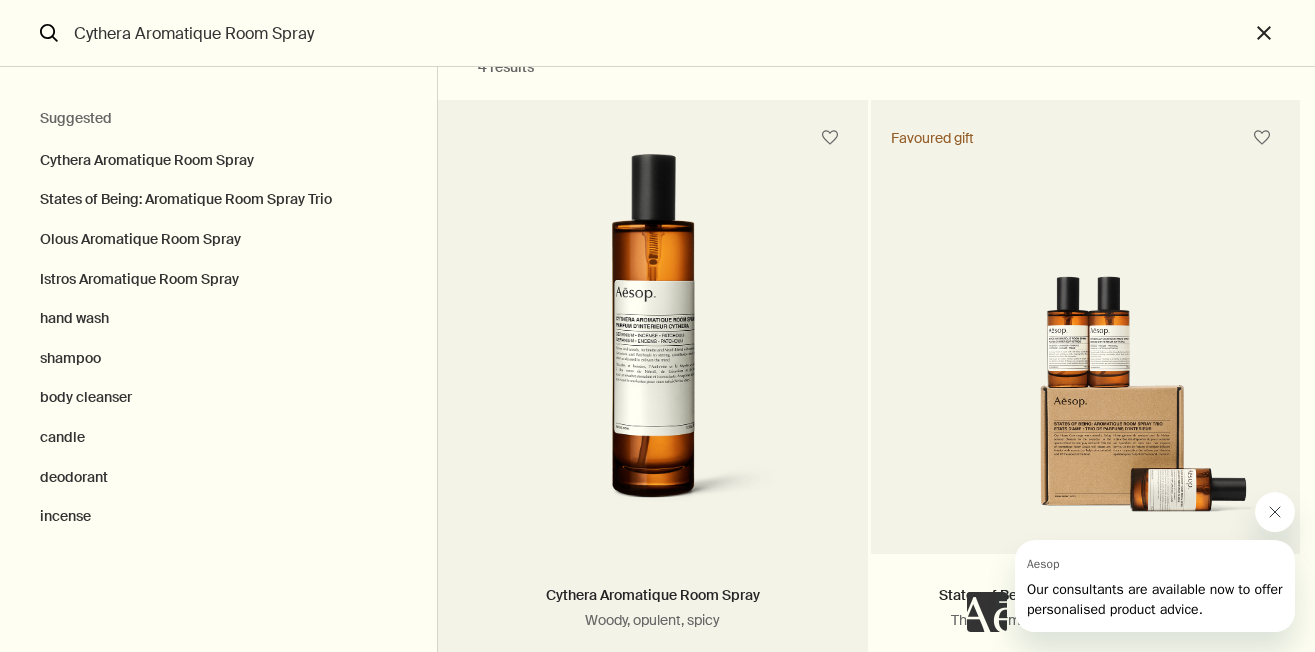 click at bounding box center (652, 339) 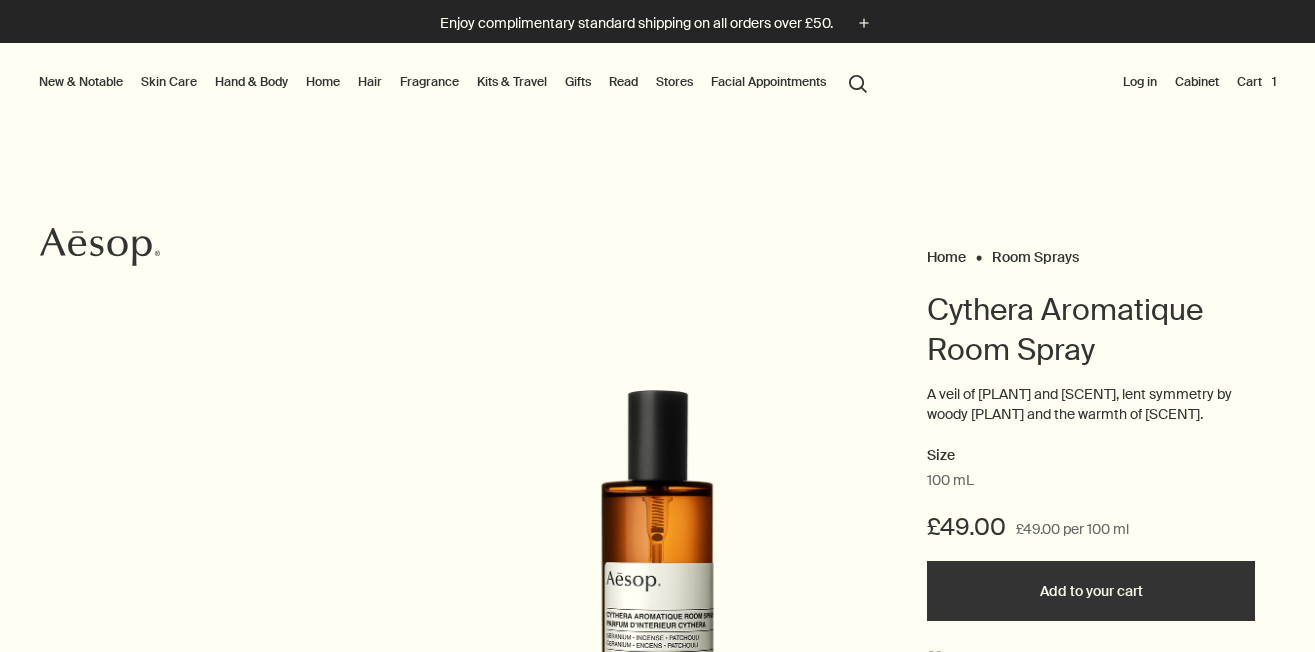 scroll, scrollTop: 0, scrollLeft: 0, axis: both 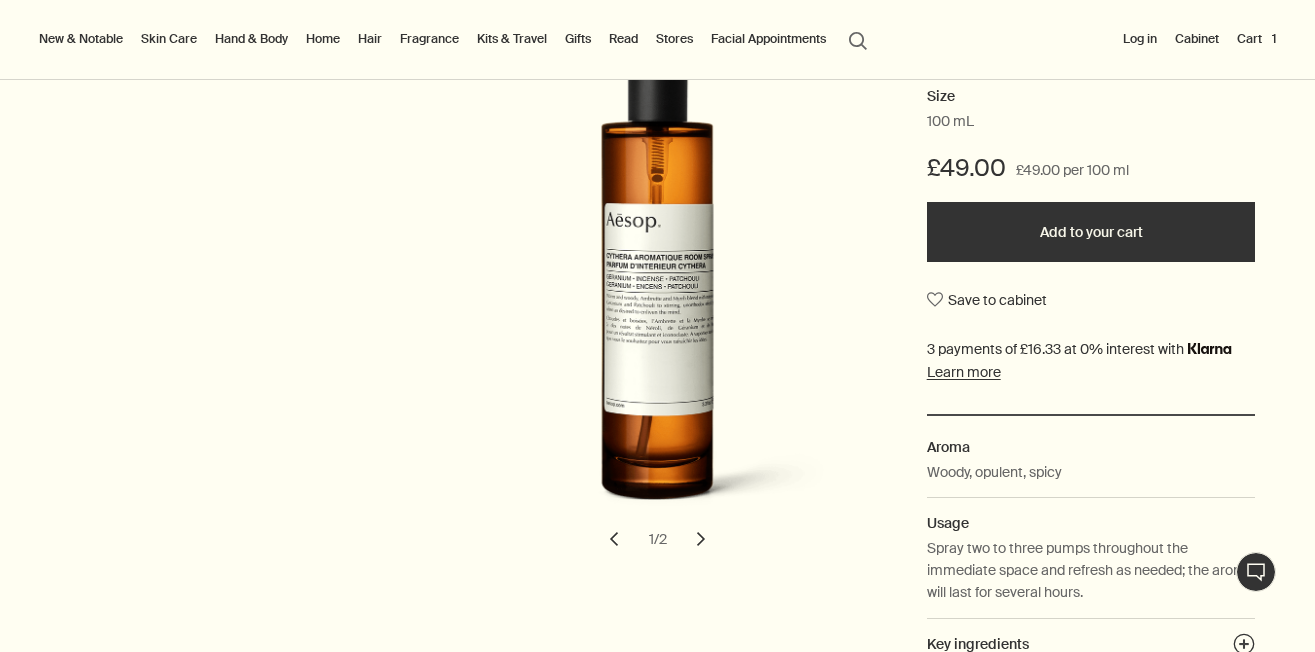 click on "chevron" at bounding box center (701, 539) 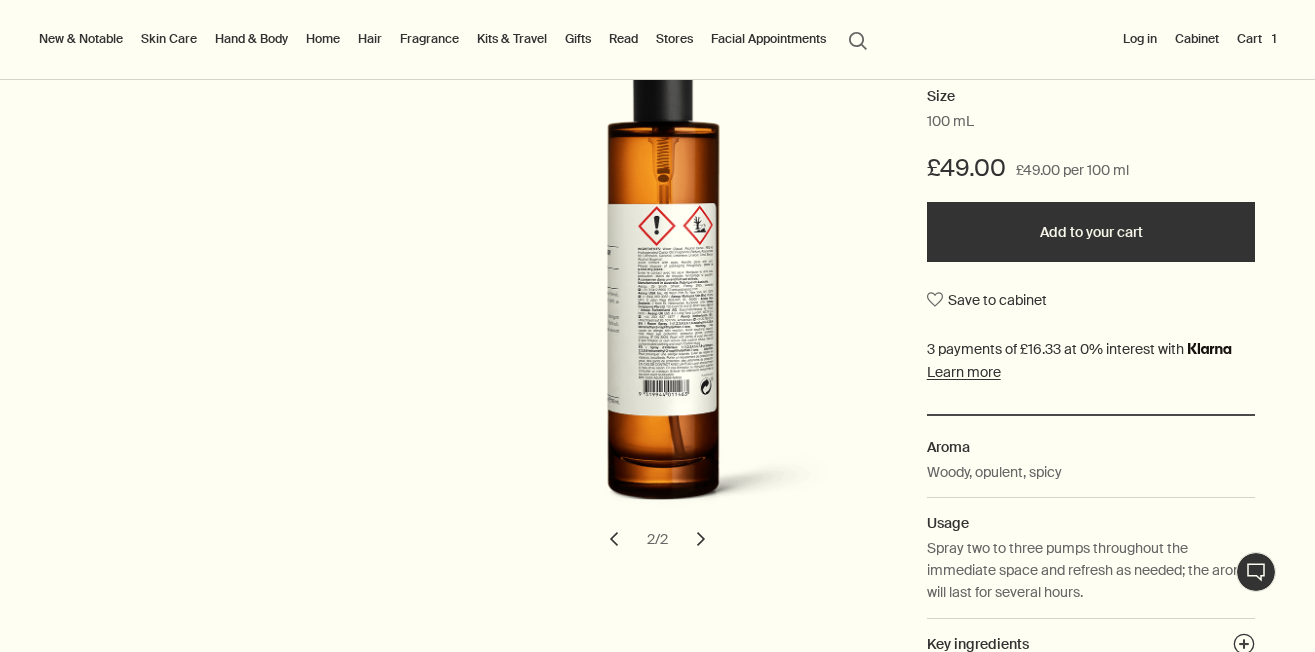 click on "chevron" at bounding box center (614, 539) 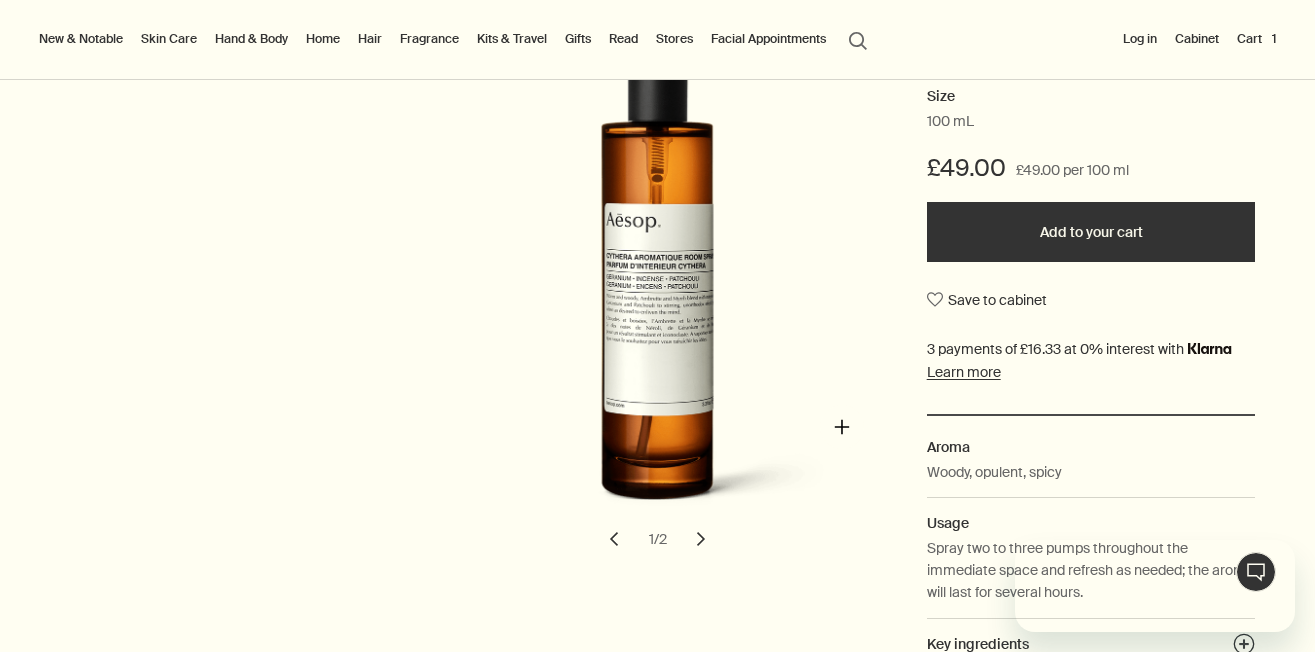scroll, scrollTop: 0, scrollLeft: 0, axis: both 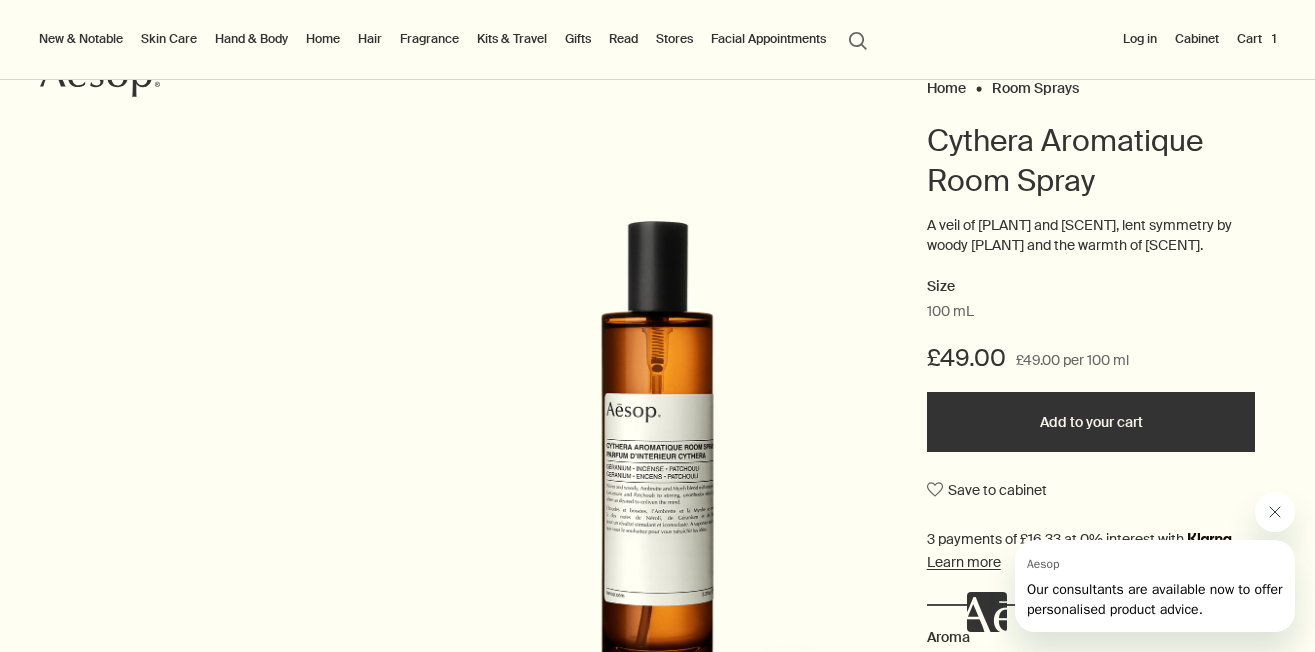 click on "Home" at bounding box center (323, 39) 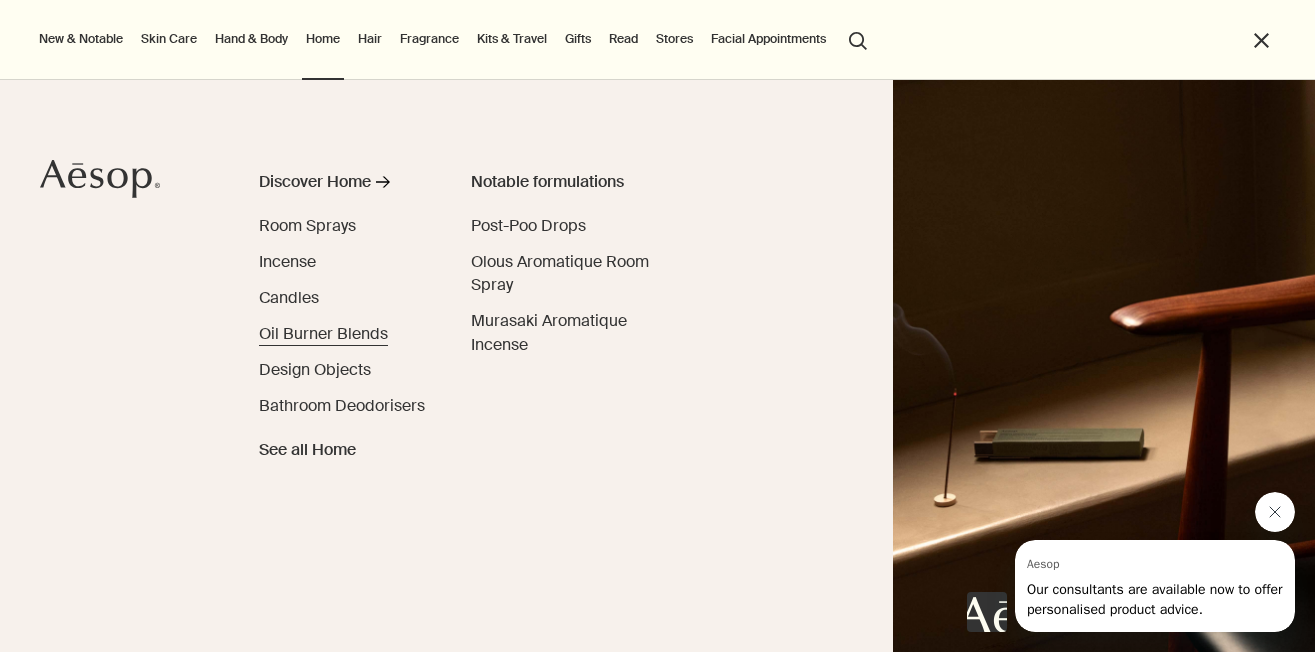 click on "Oil Burner Blends" at bounding box center (323, 333) 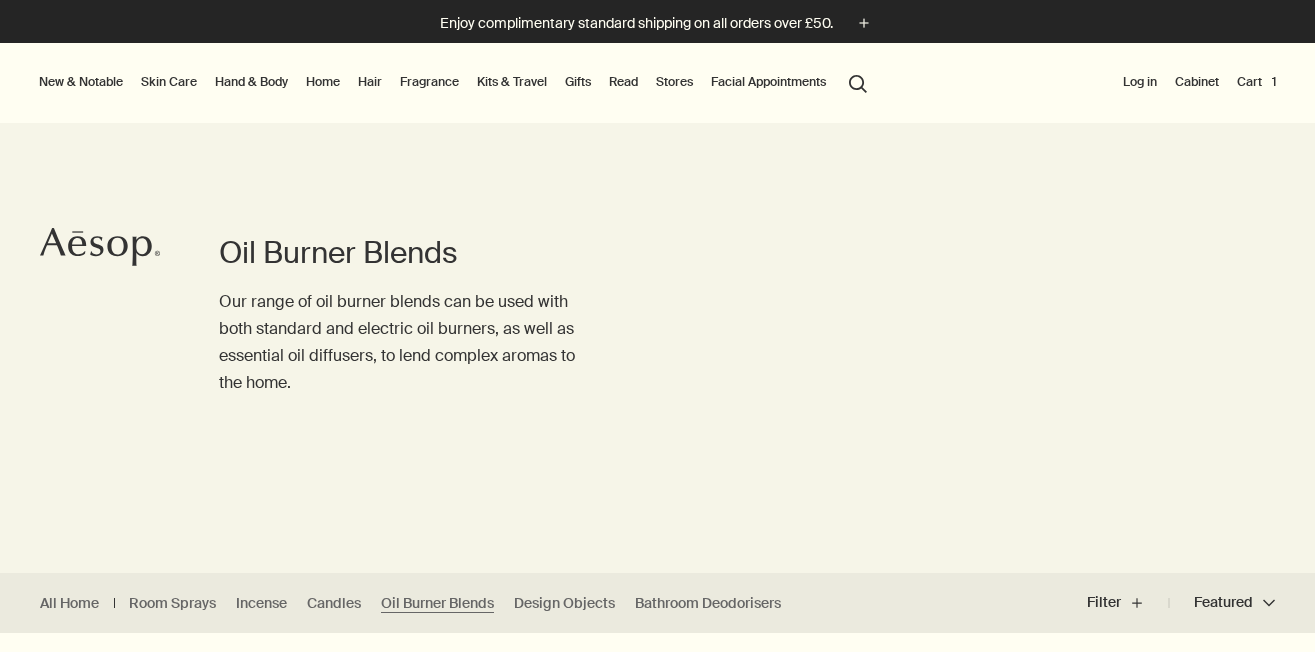 scroll, scrollTop: 0, scrollLeft: 0, axis: both 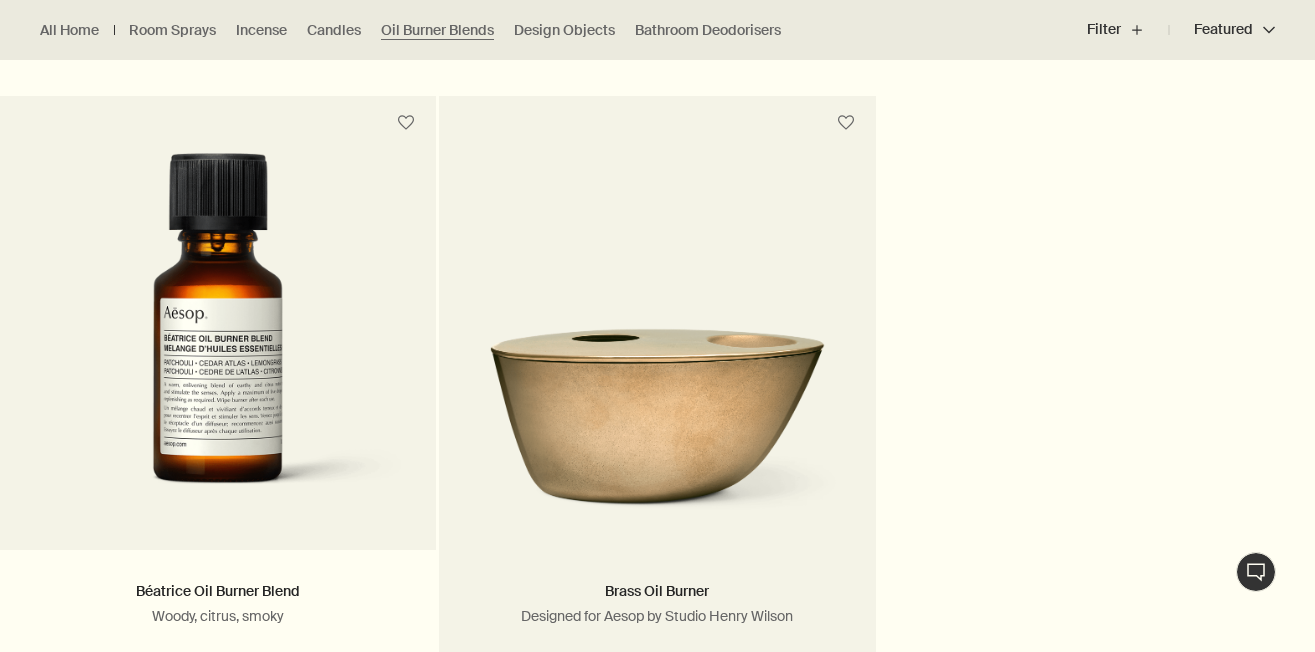 click at bounding box center [657, 406] 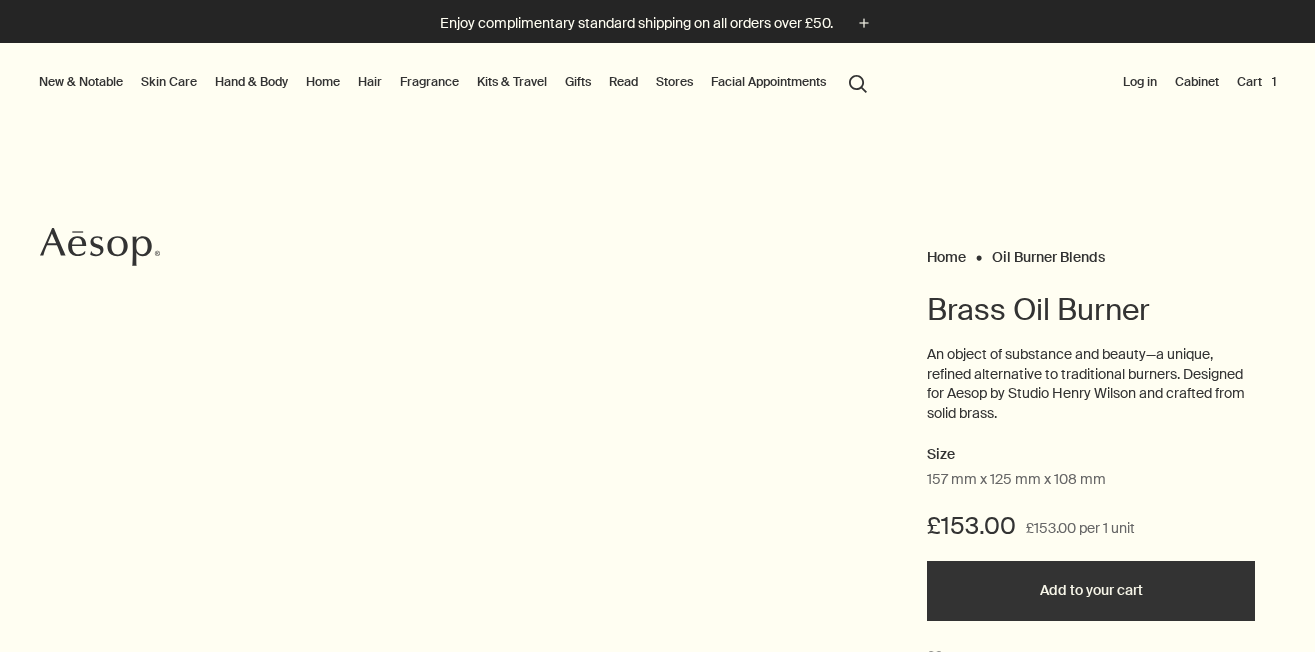 scroll, scrollTop: 0, scrollLeft: 0, axis: both 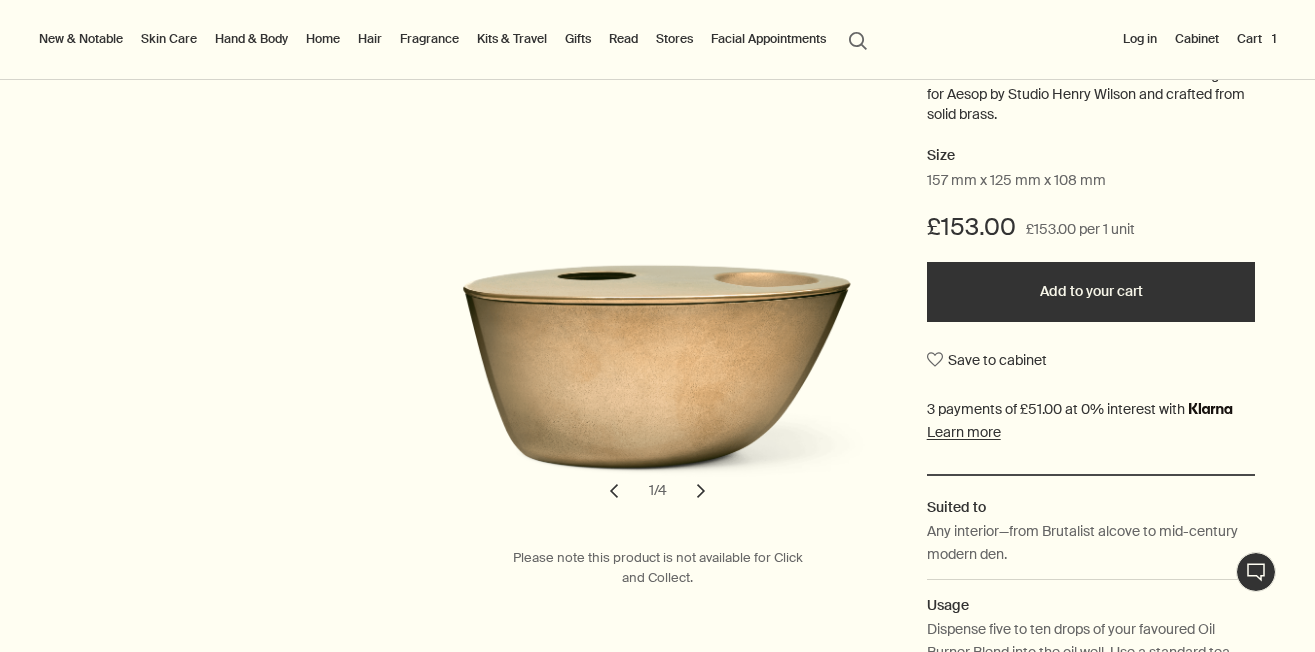 click on "chevron" at bounding box center [701, 491] 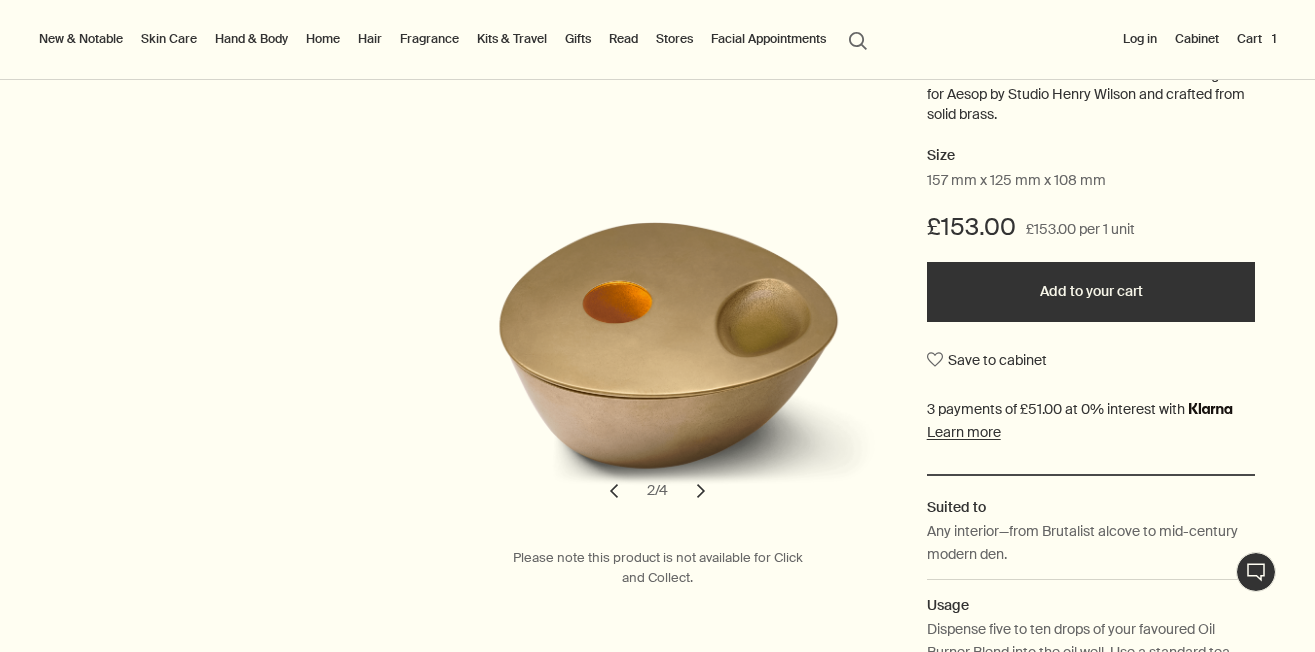 click on "chevron" at bounding box center (701, 491) 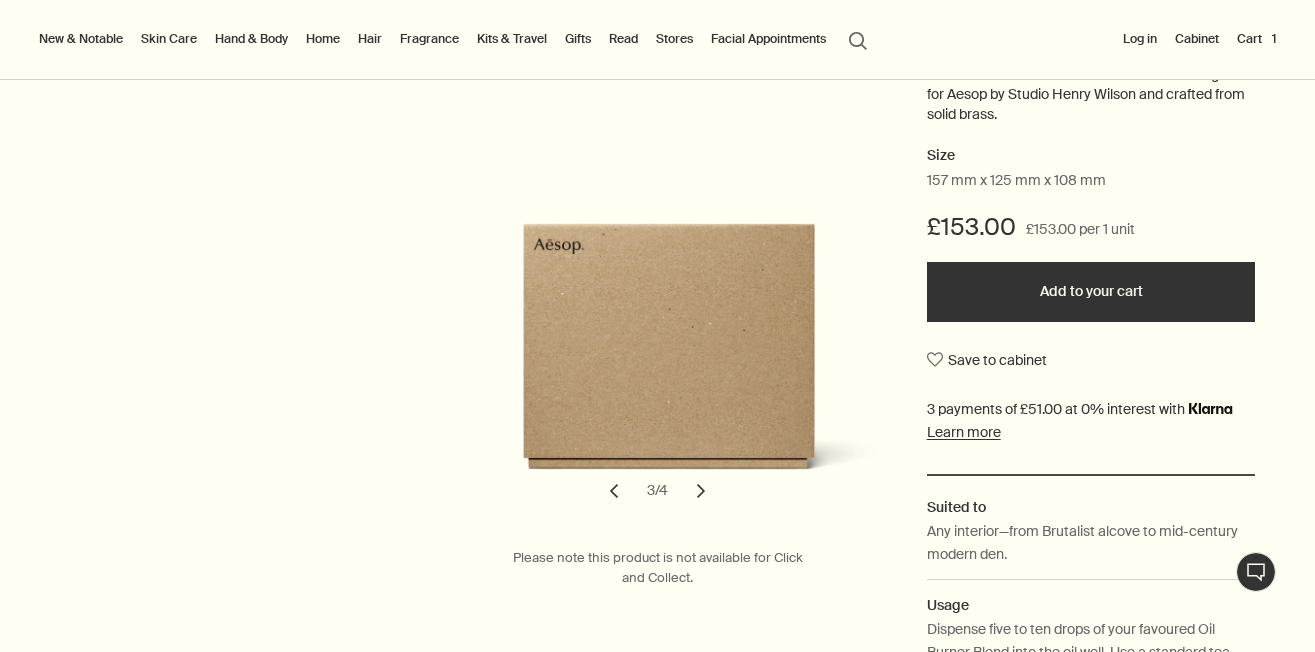 click on "chevron" at bounding box center [701, 491] 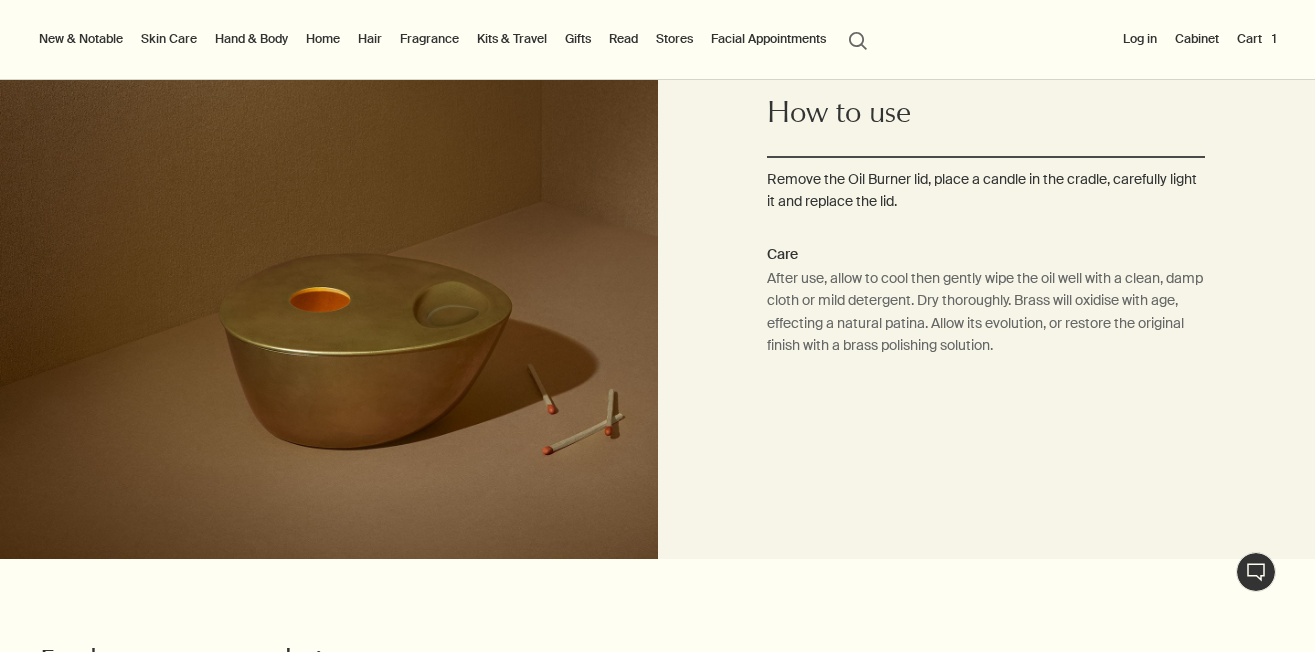 scroll, scrollTop: 1511, scrollLeft: 0, axis: vertical 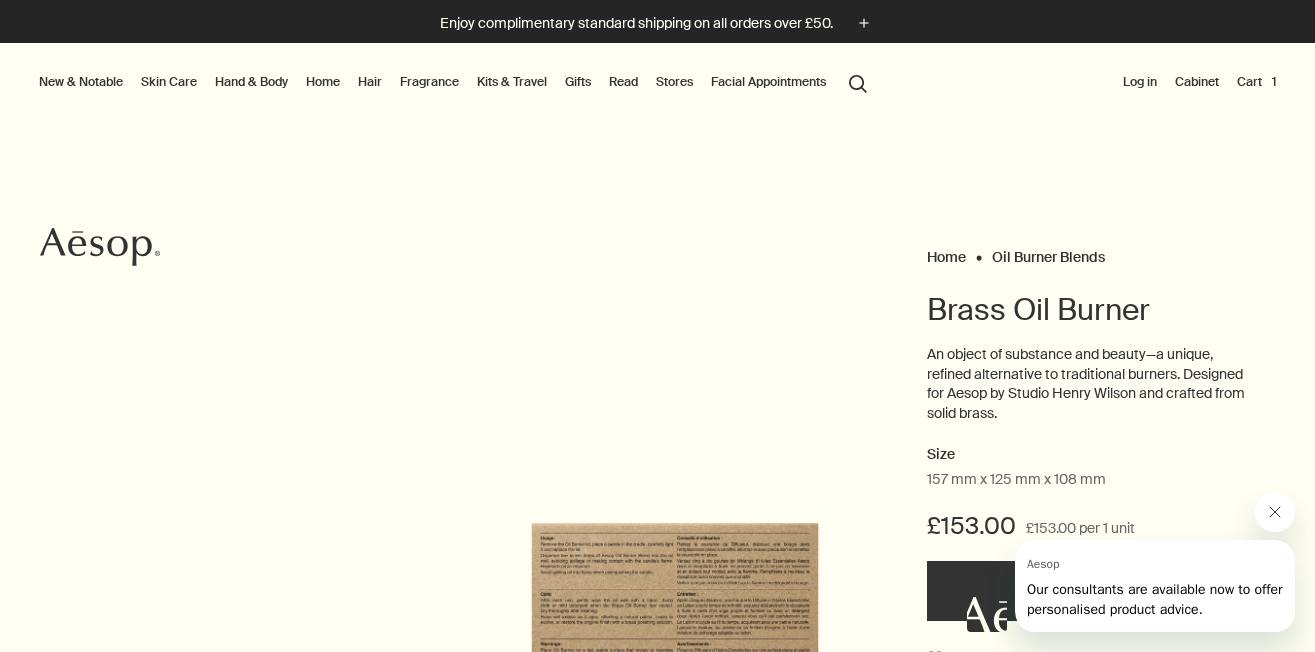 click on "Home" at bounding box center (323, 82) 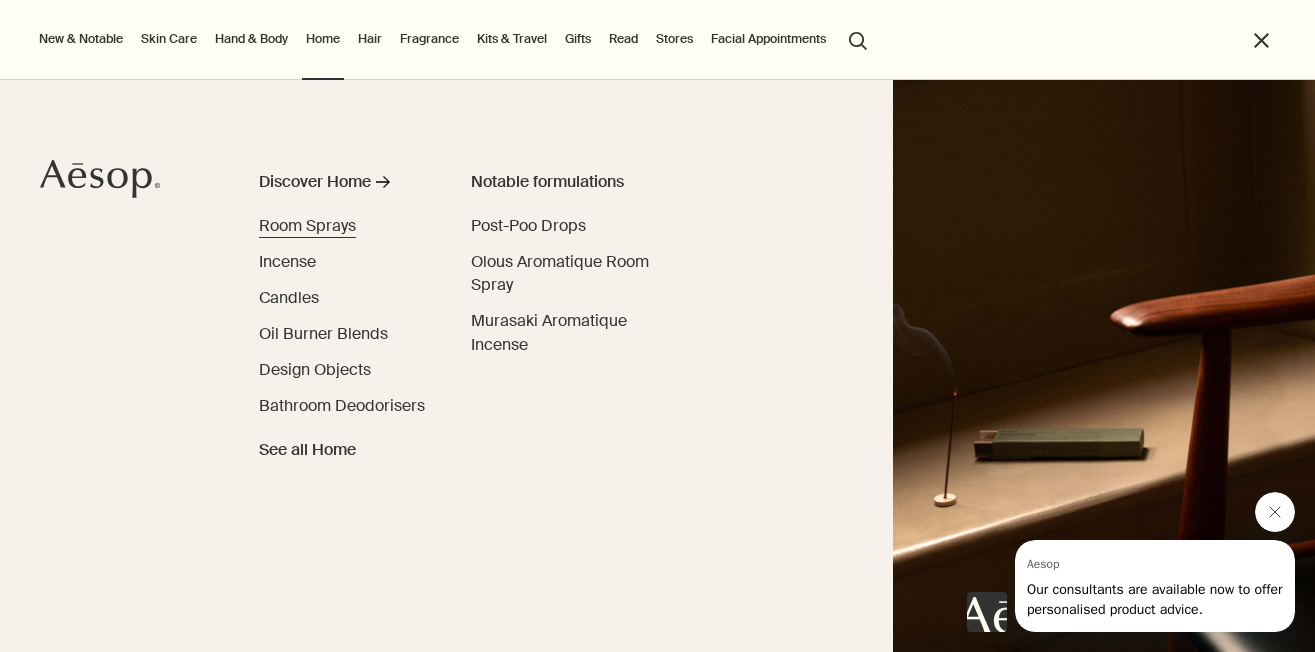 click on "Room Sprays" at bounding box center [307, 225] 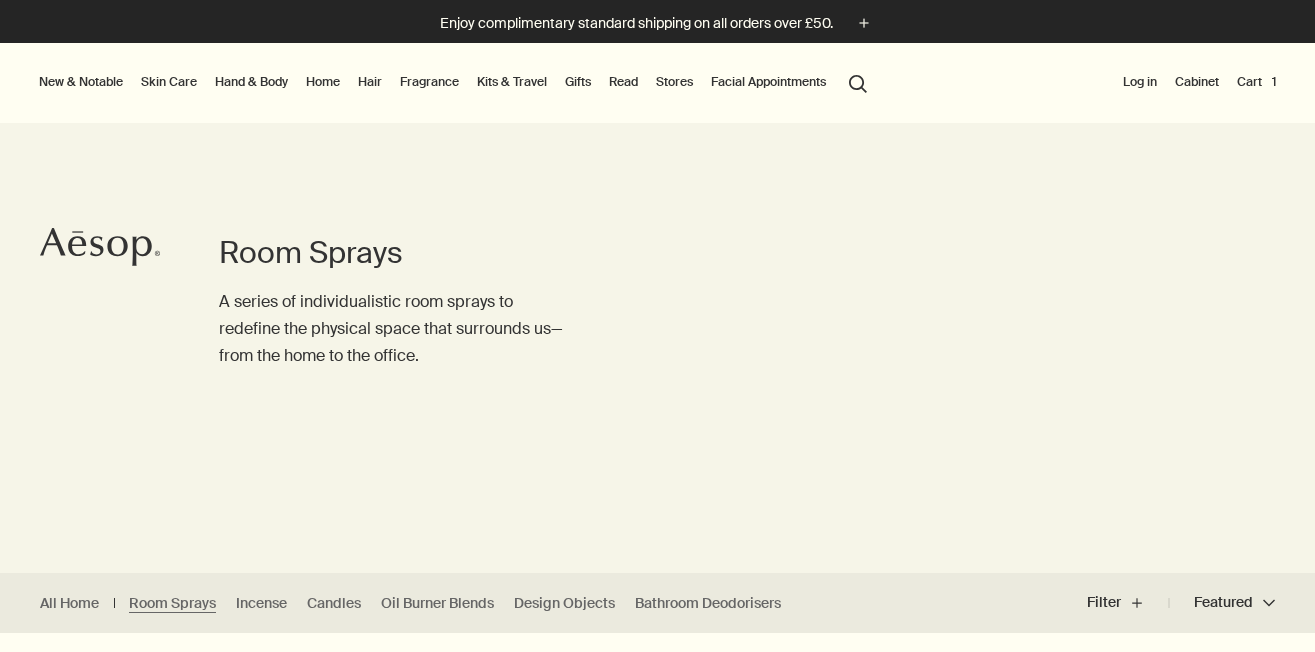 scroll, scrollTop: 0, scrollLeft: 0, axis: both 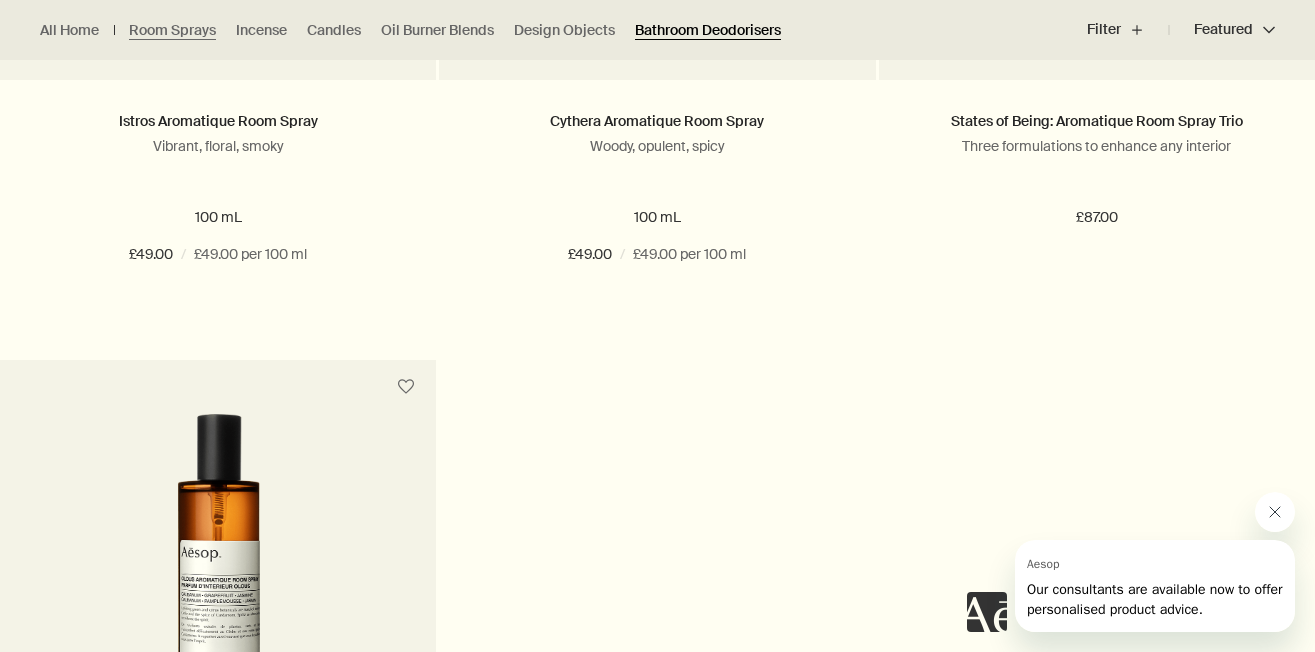 click on "Bathroom Deodorisers" at bounding box center (708, 30) 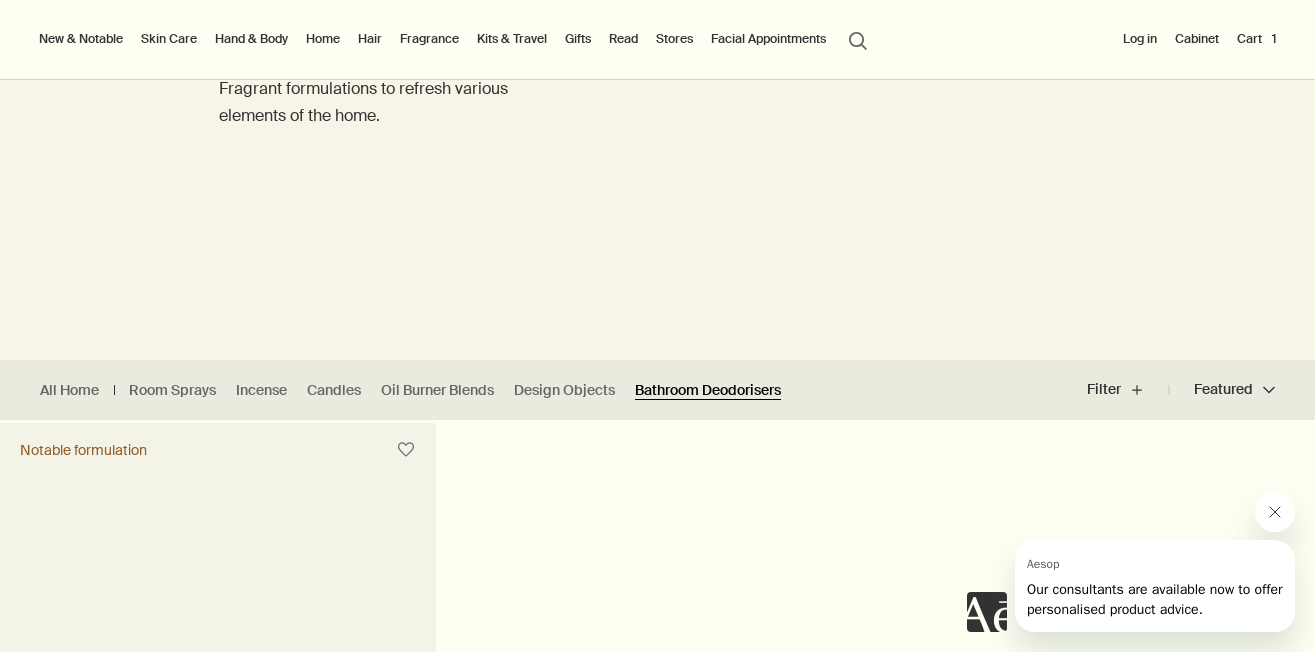 scroll, scrollTop: 209, scrollLeft: 0, axis: vertical 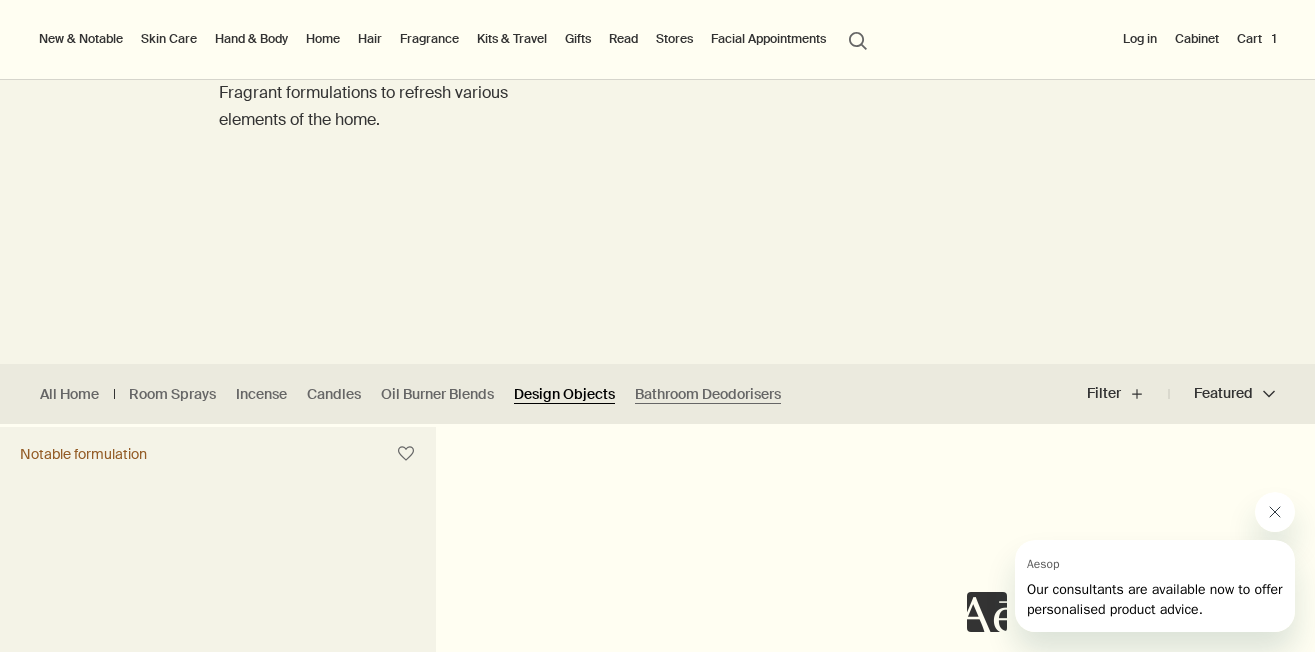 click on "Design Objects" at bounding box center [564, 394] 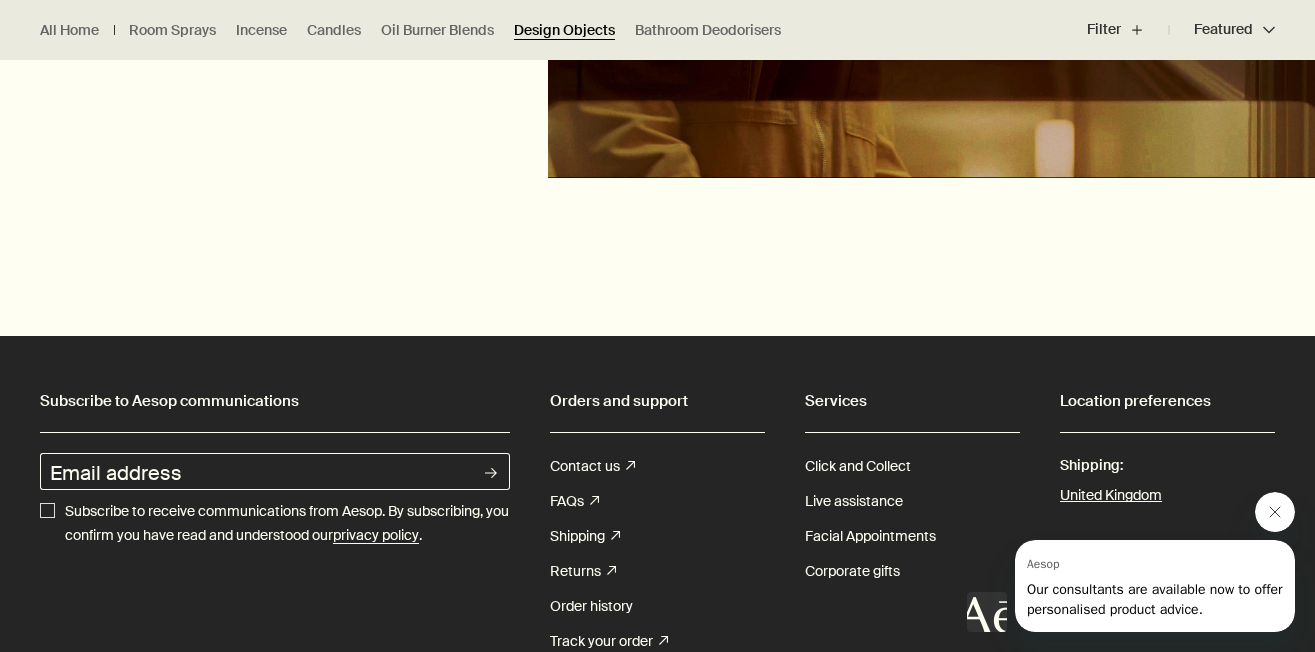 scroll, scrollTop: 1674, scrollLeft: 0, axis: vertical 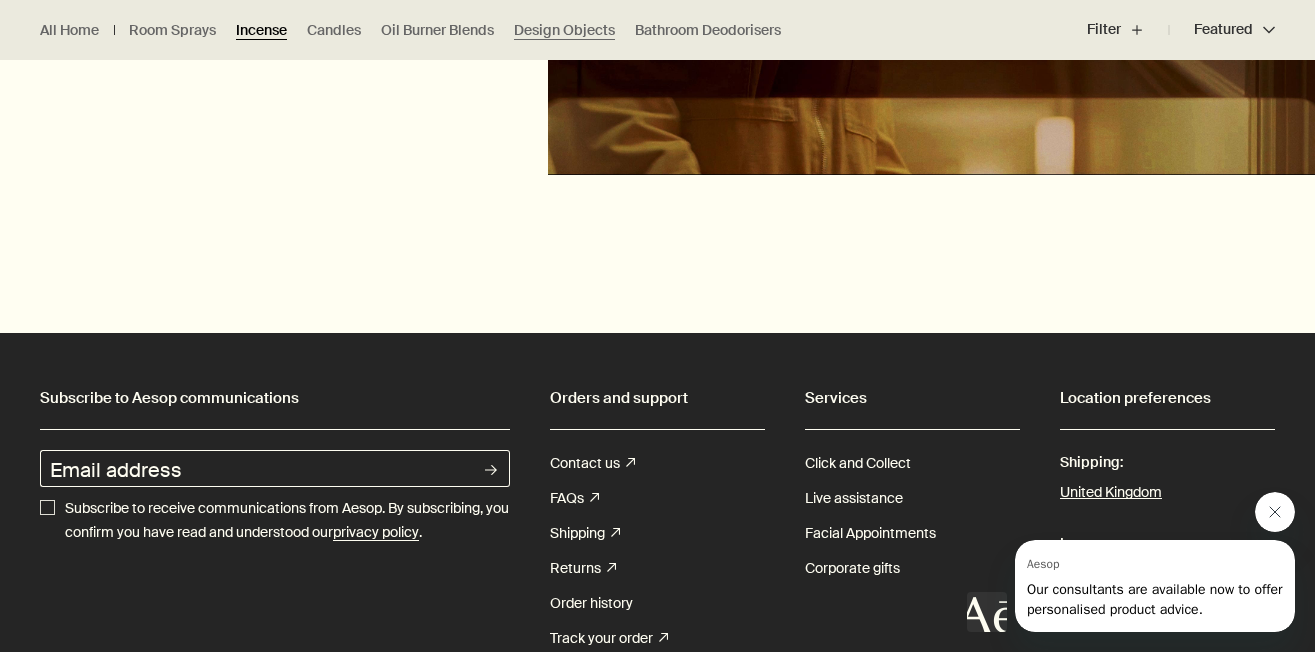 click on "Incense" at bounding box center (261, 30) 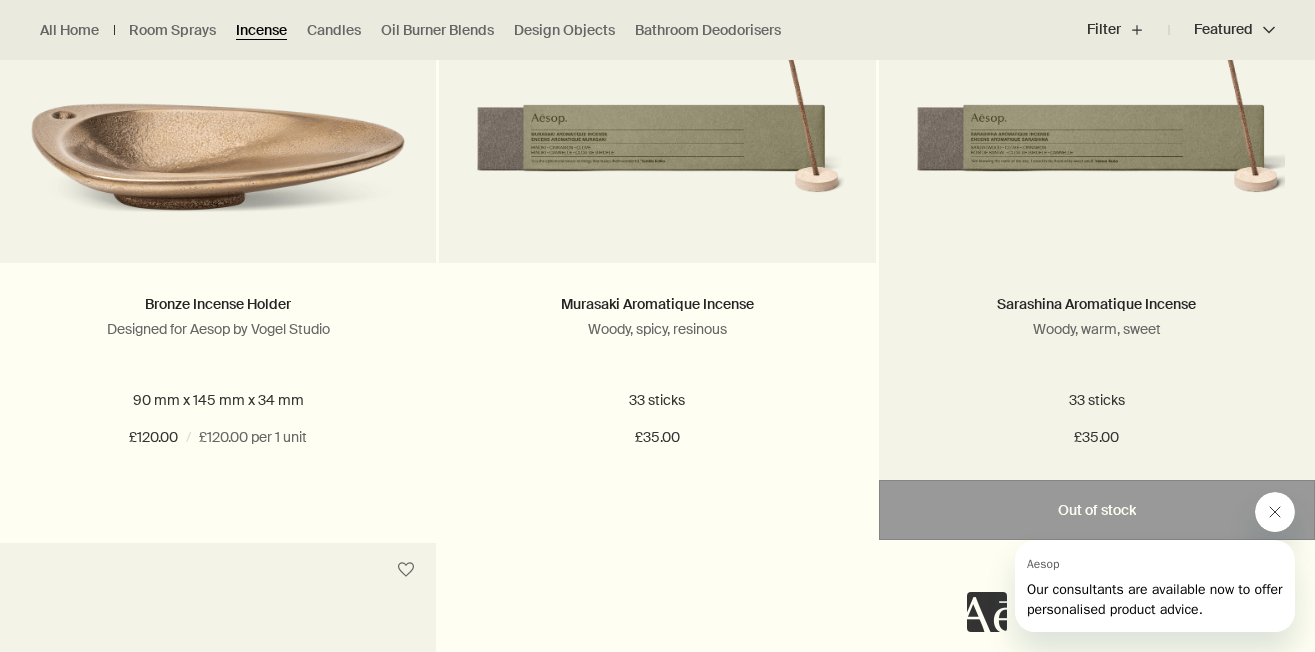 scroll, scrollTop: 829, scrollLeft: 0, axis: vertical 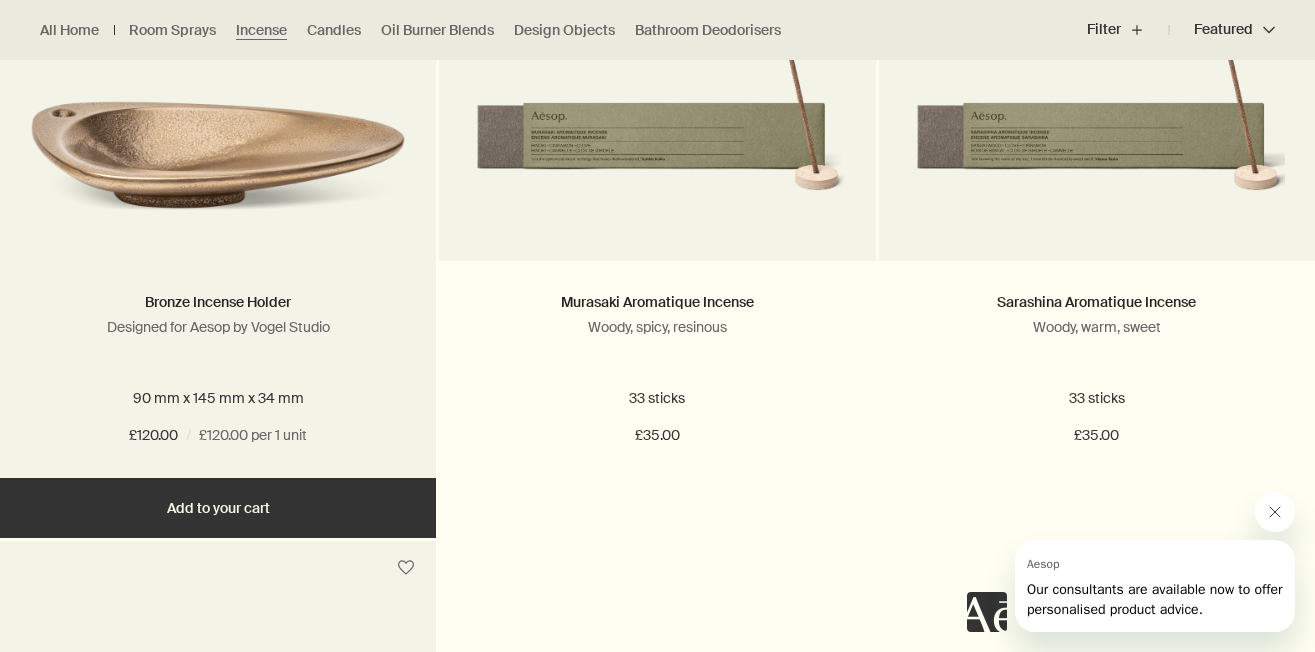 click at bounding box center [218, 152] 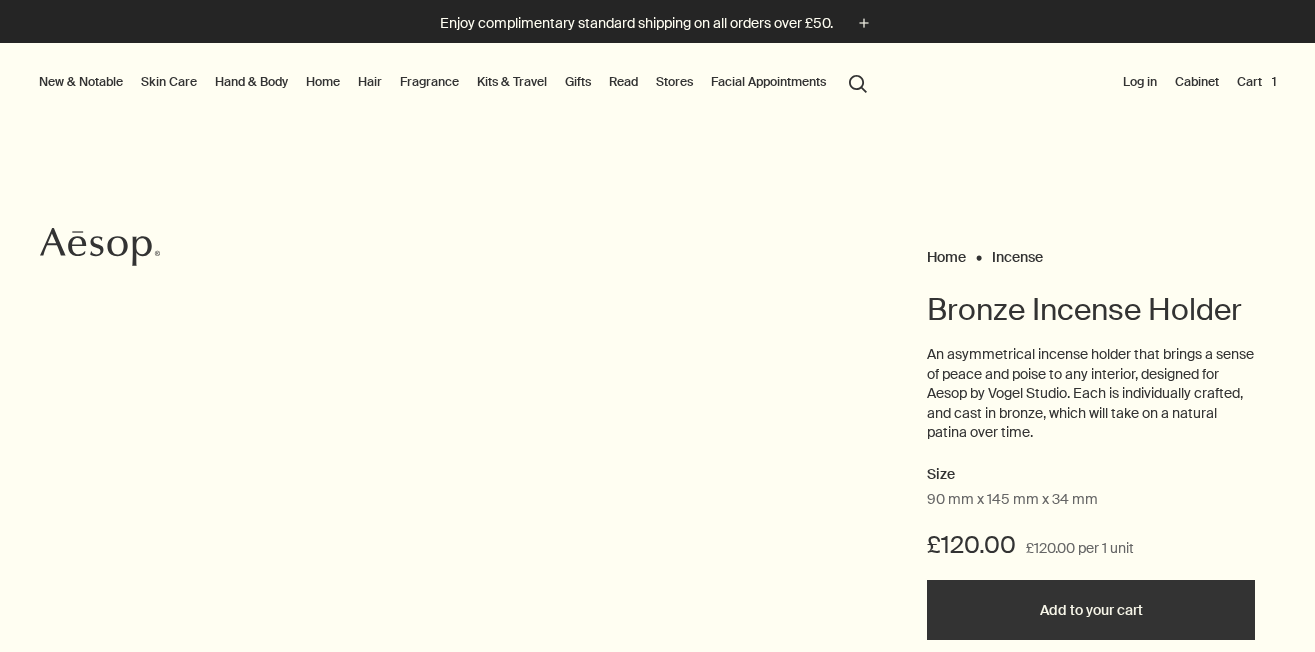 scroll, scrollTop: 0, scrollLeft: 0, axis: both 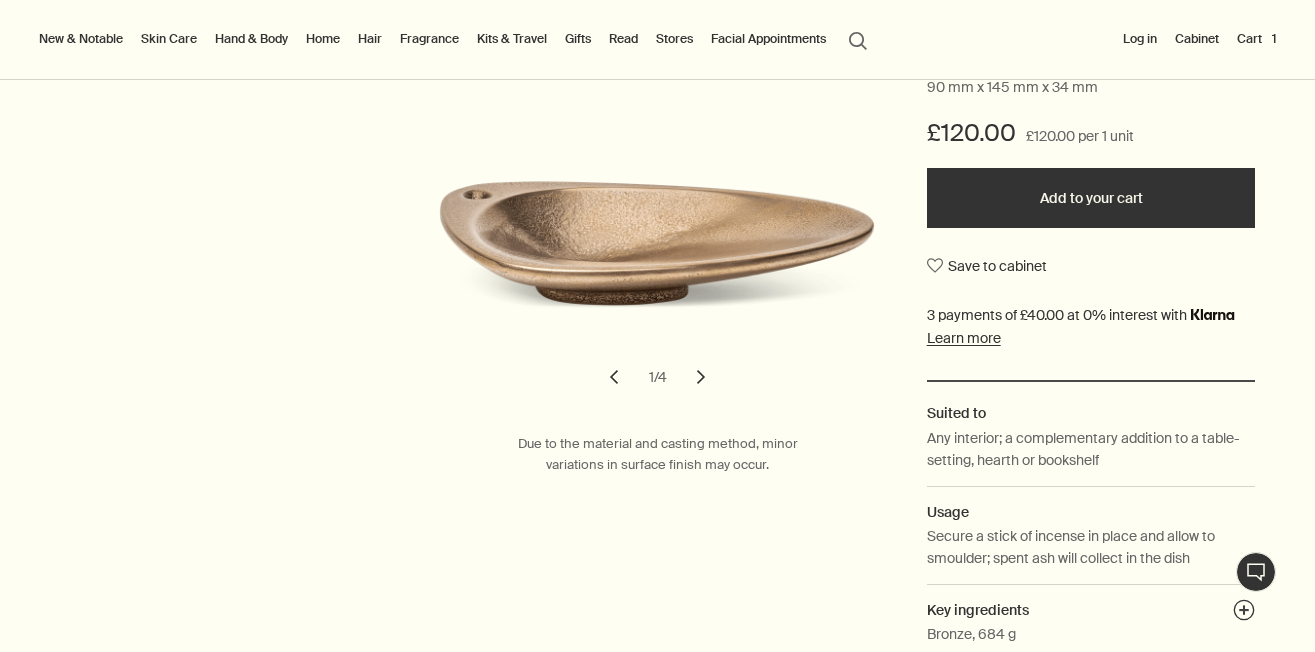 click on "chevron" at bounding box center [701, 377] 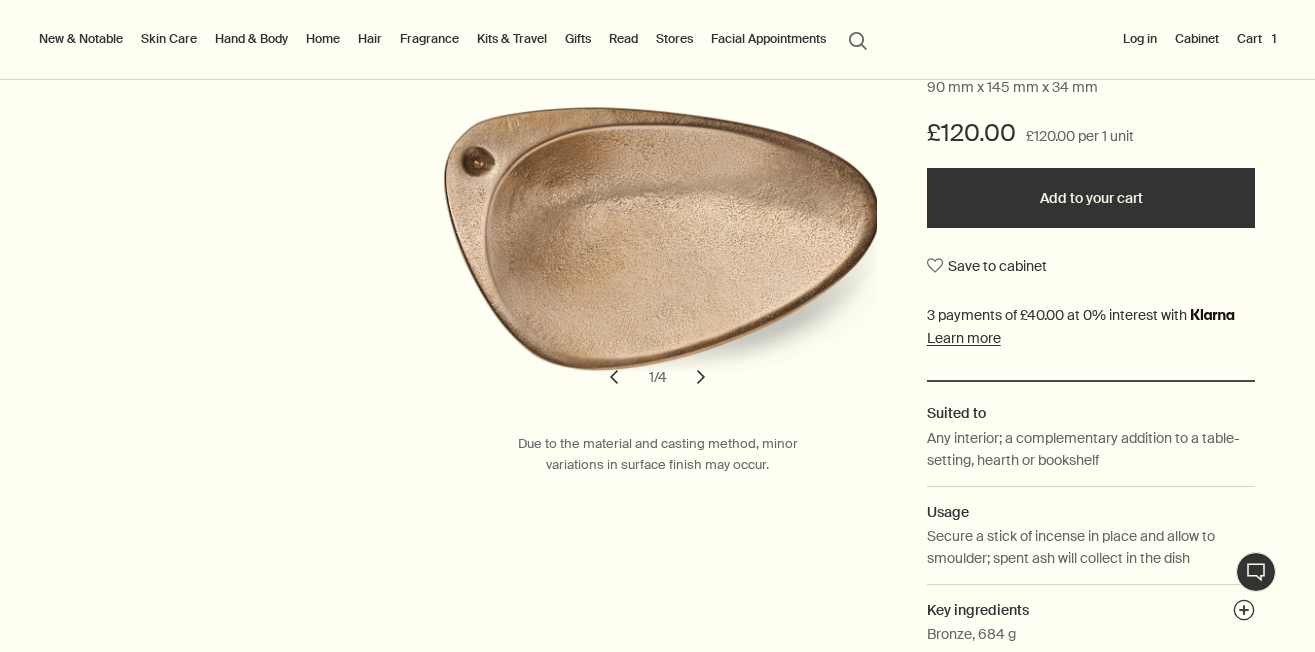 click on "chevron" at bounding box center (701, 377) 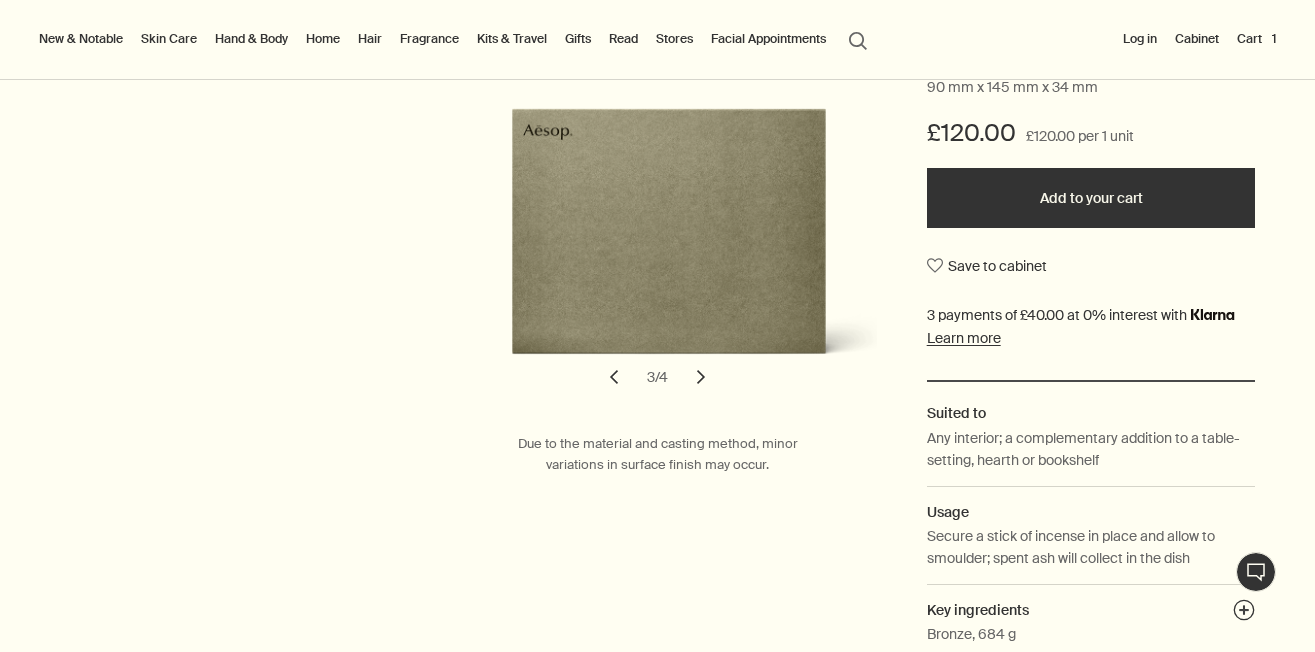 click on "chevron" at bounding box center (701, 377) 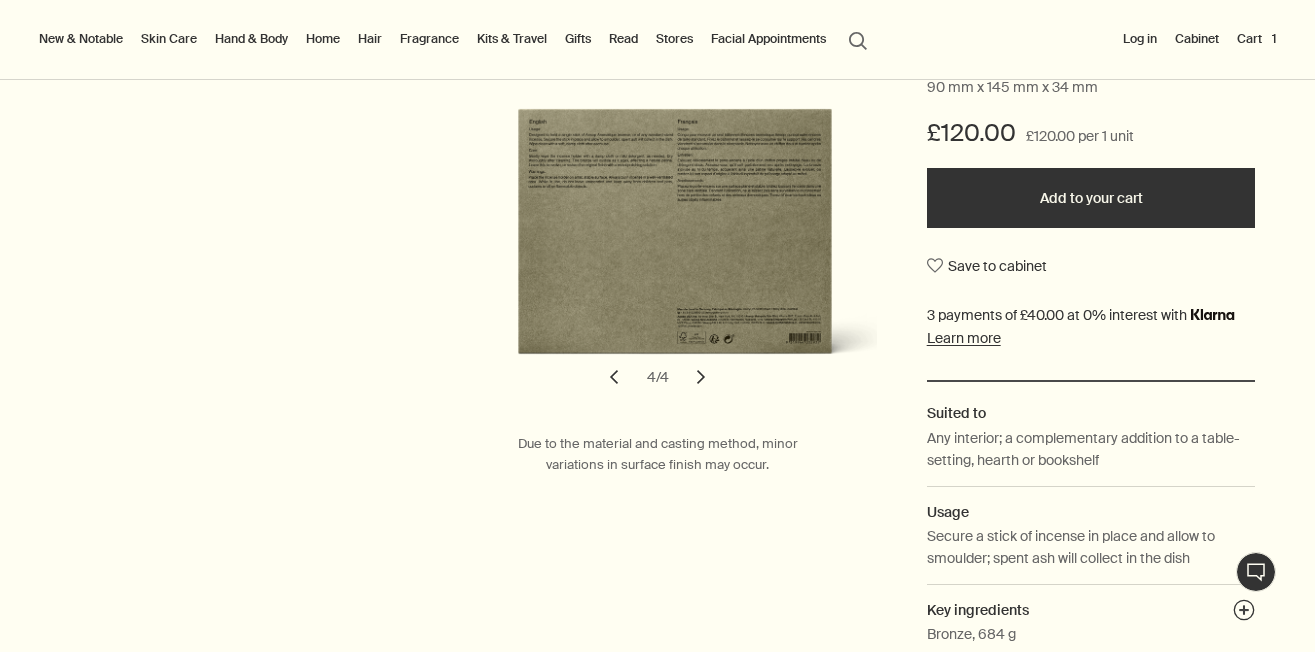 click on "chevron" at bounding box center [701, 377] 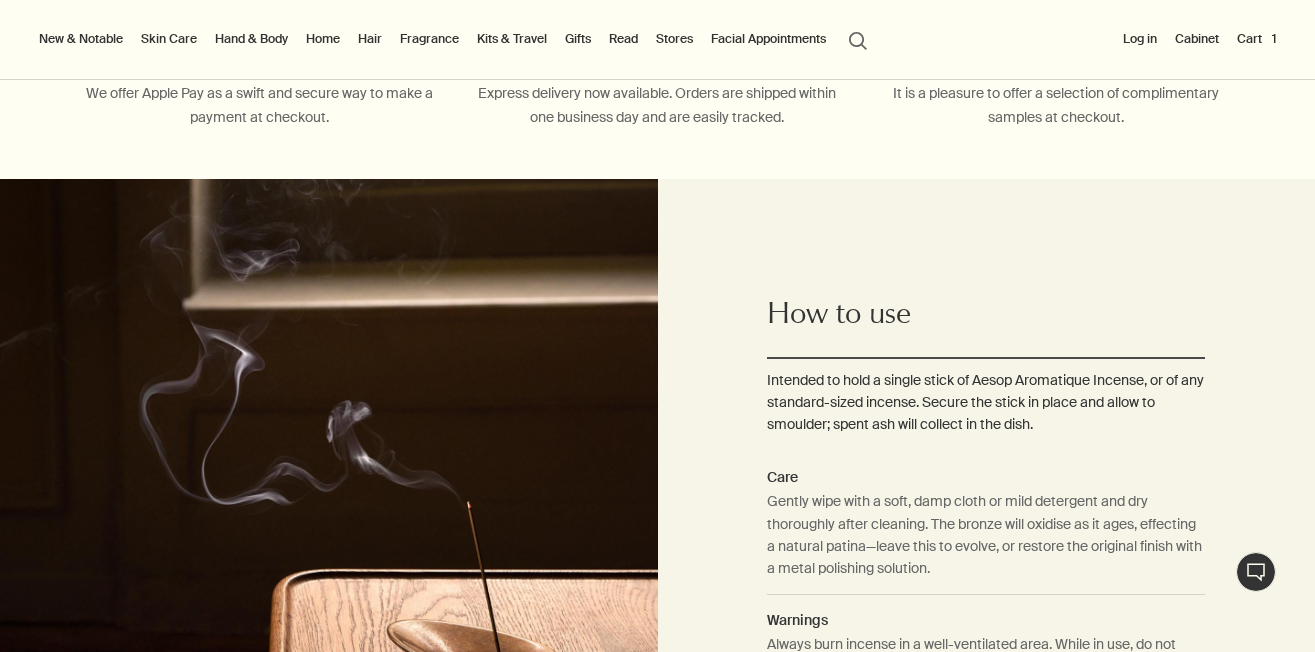 scroll, scrollTop: 1379, scrollLeft: 0, axis: vertical 